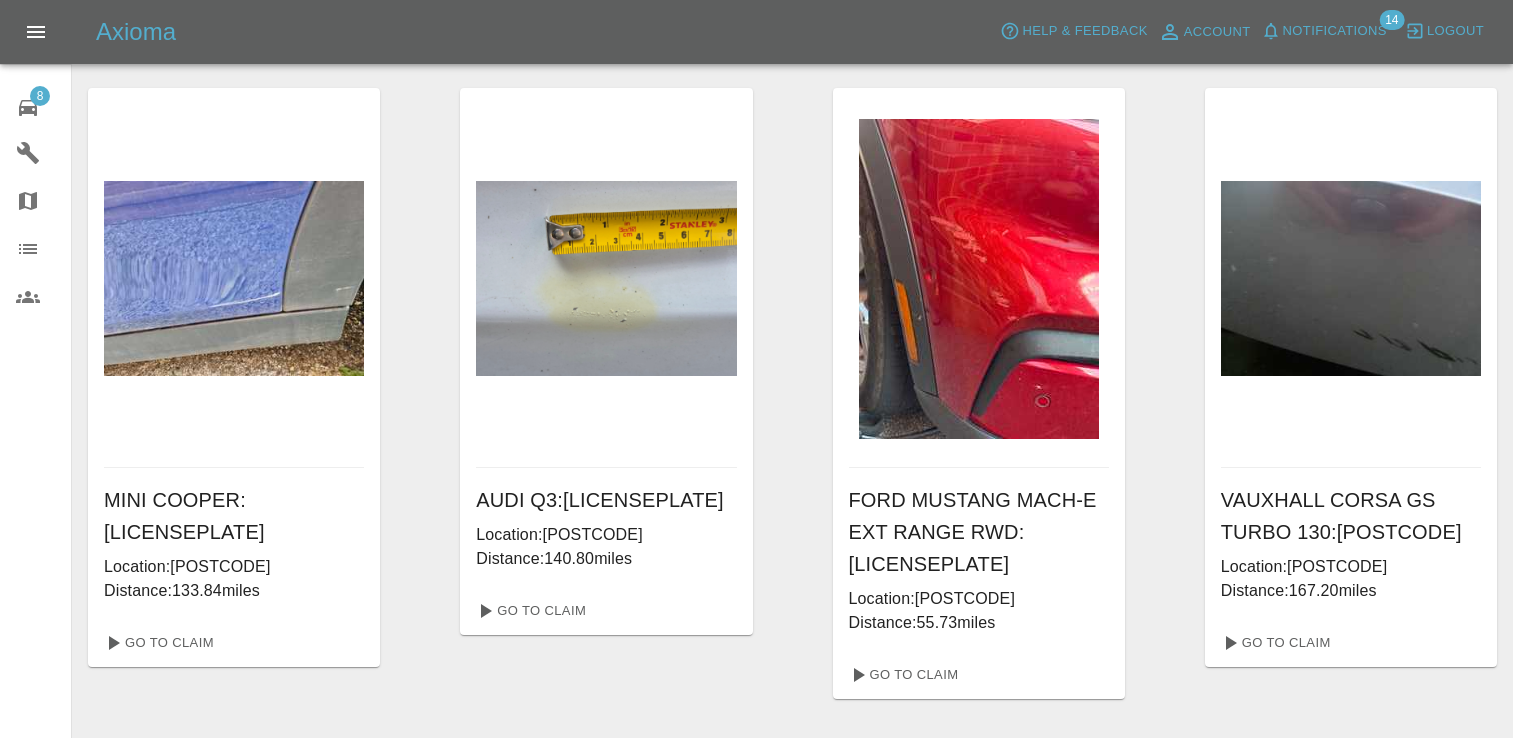 scroll, scrollTop: 0, scrollLeft: 0, axis: both 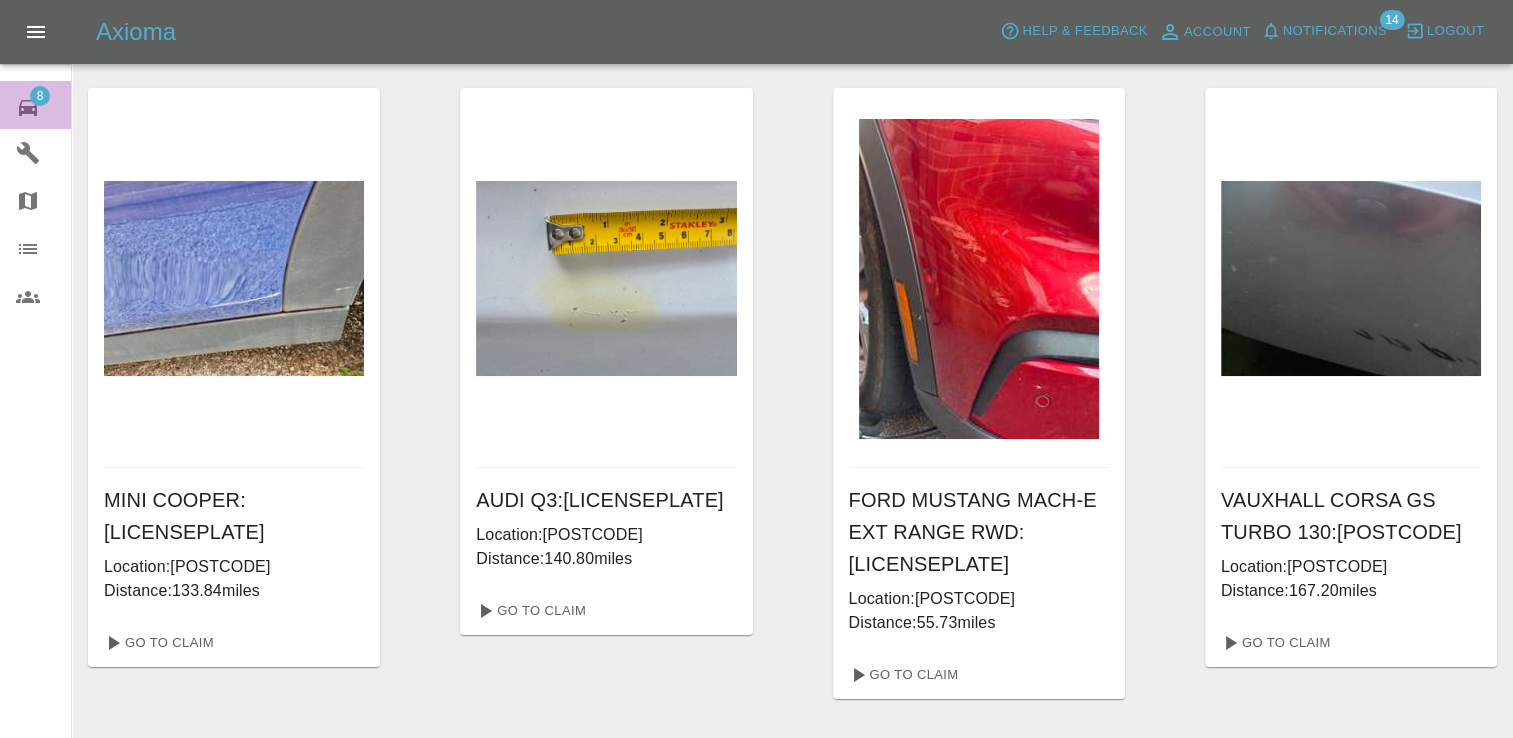 click on "8" at bounding box center (40, 96) 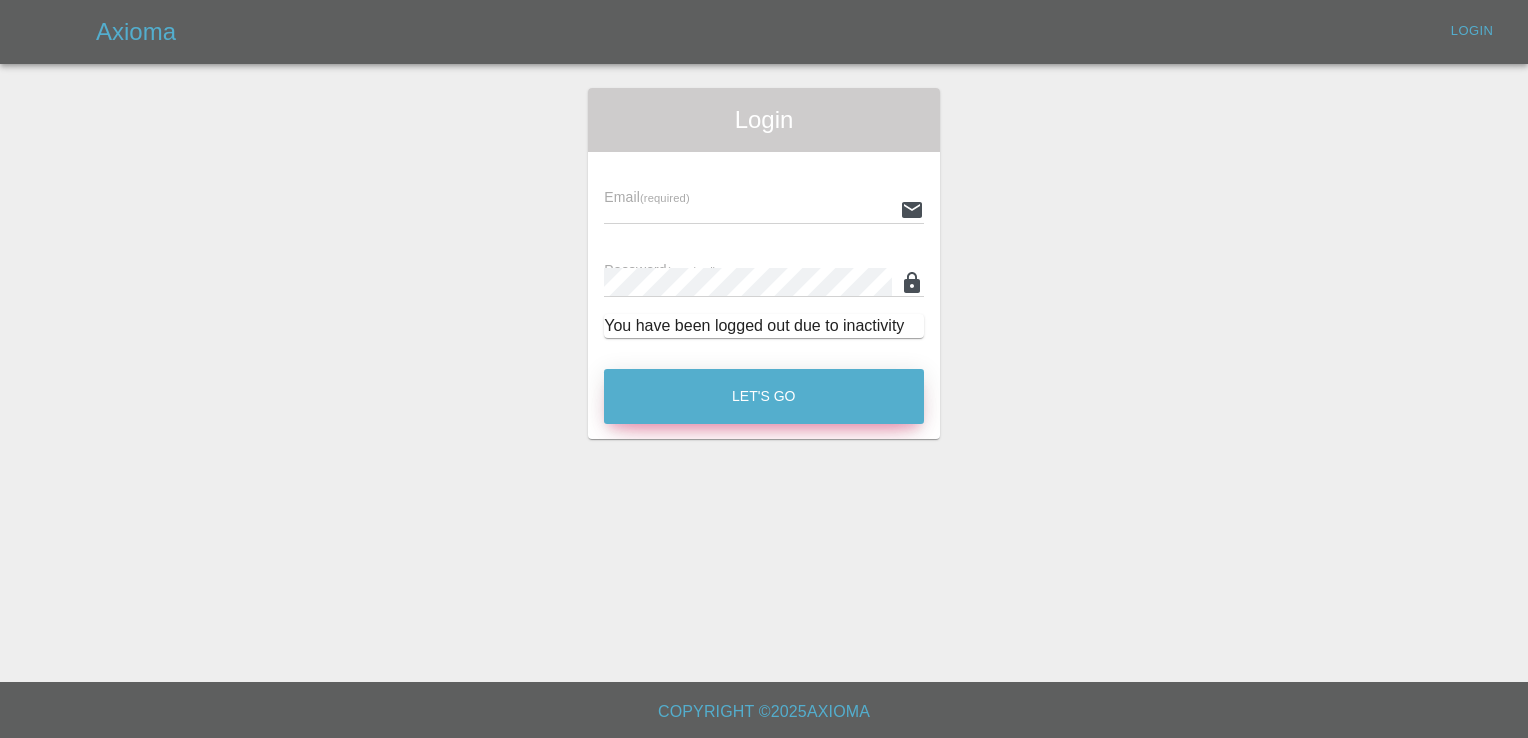type on "INFO@VEHICLESMARTREPAIRS.CO.UK" 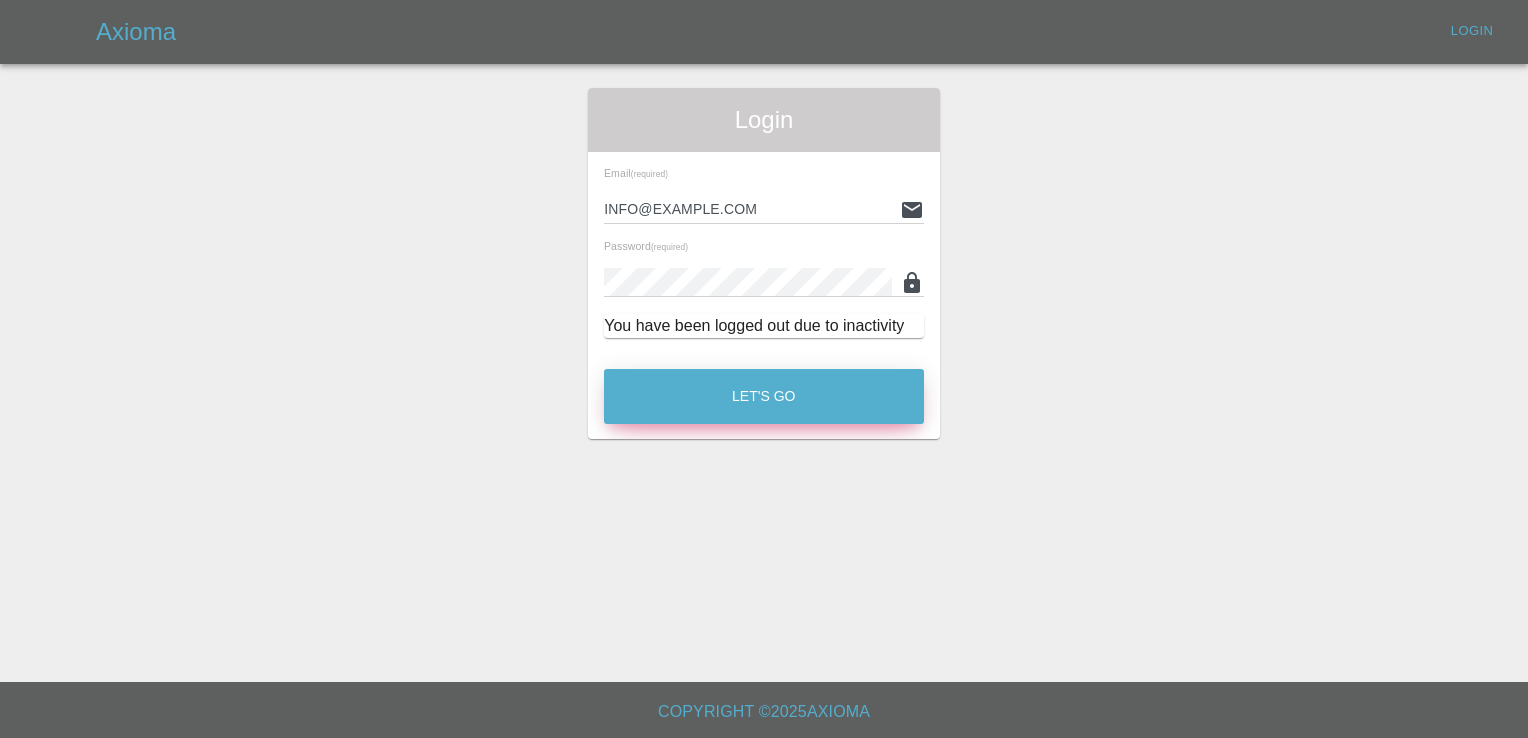 click on "Let's Go" at bounding box center (764, 396) 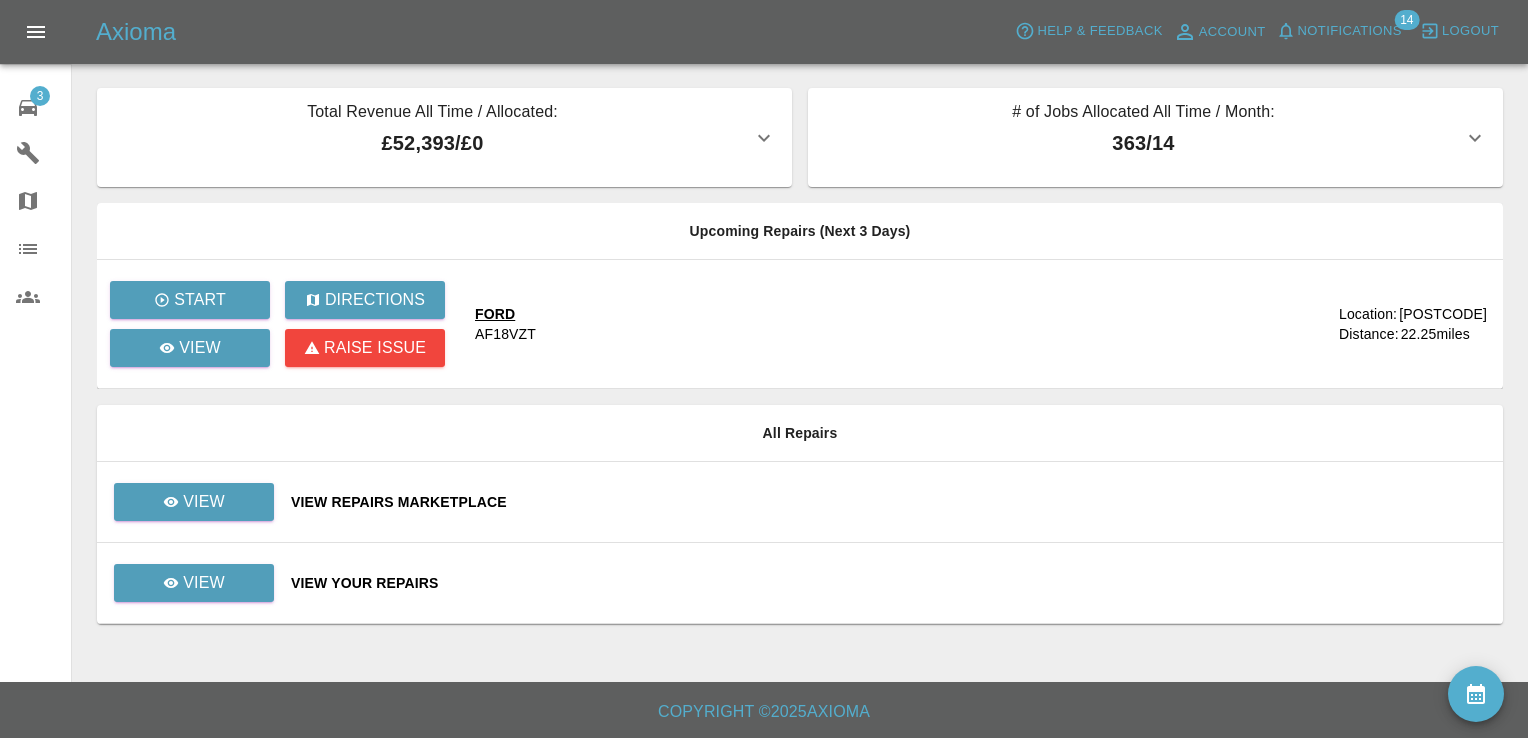 click on "View Repairs Marketplace" at bounding box center (889, 502) 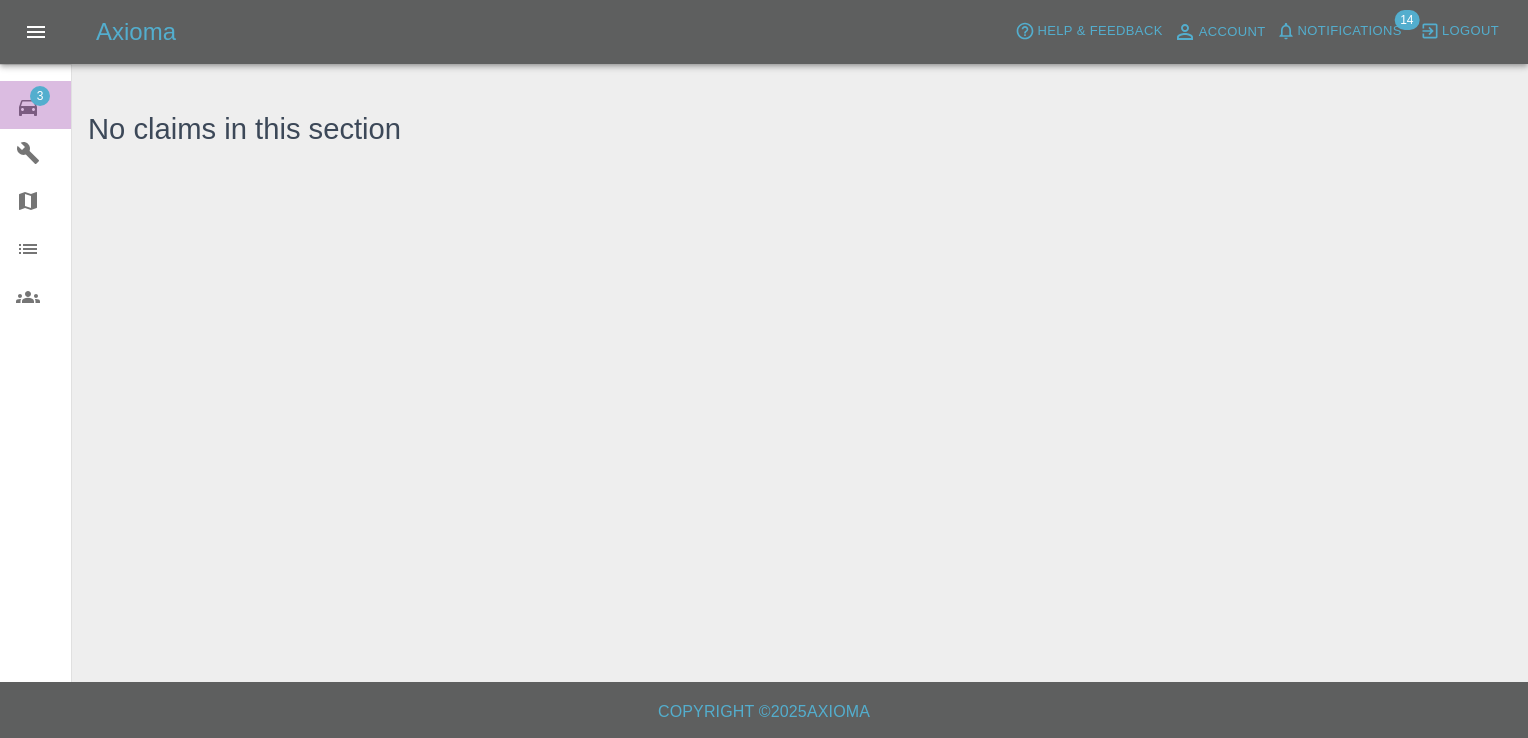click on "3" at bounding box center [40, 96] 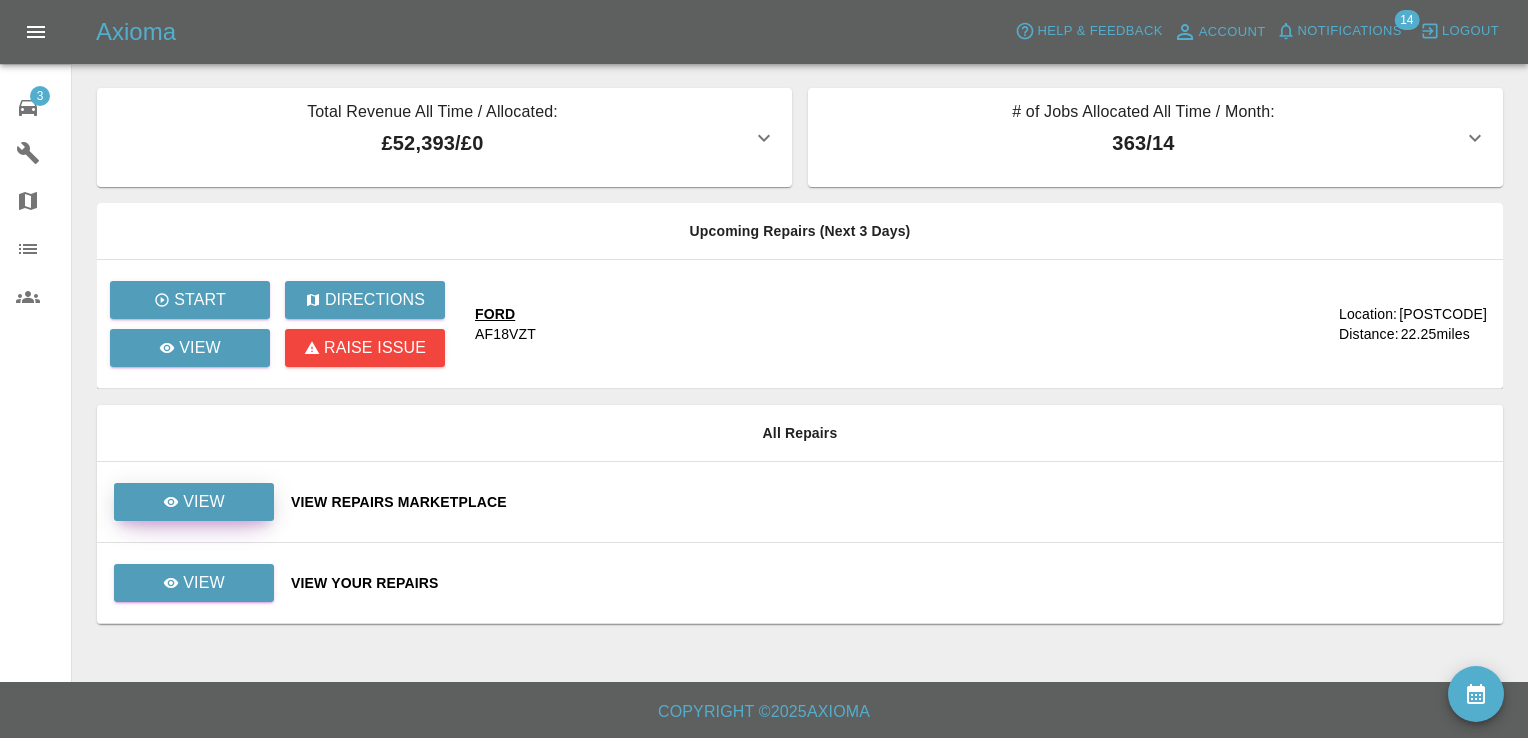 click on "View" at bounding box center [194, 502] 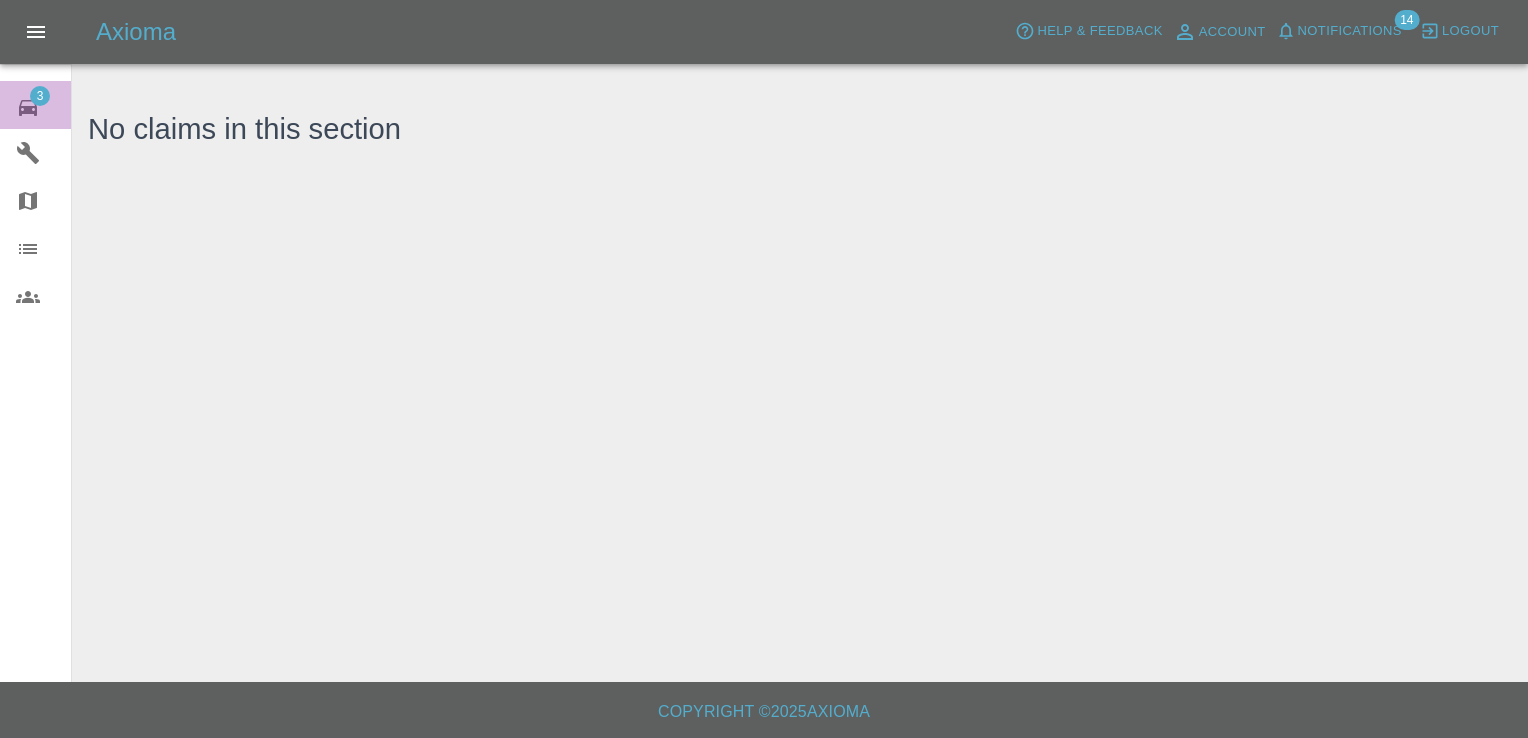 click on "3" at bounding box center [44, 105] 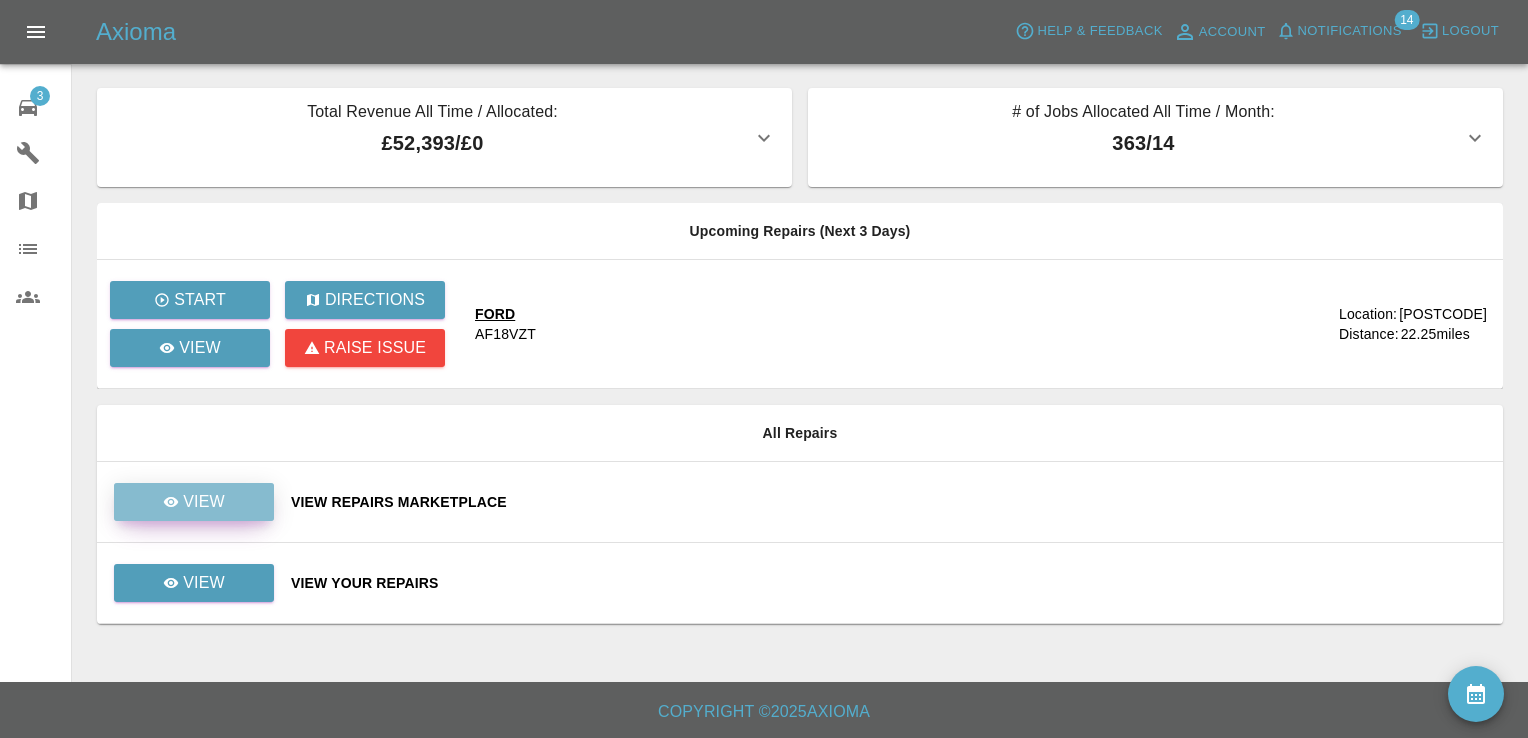 click on "View" at bounding box center (204, 502) 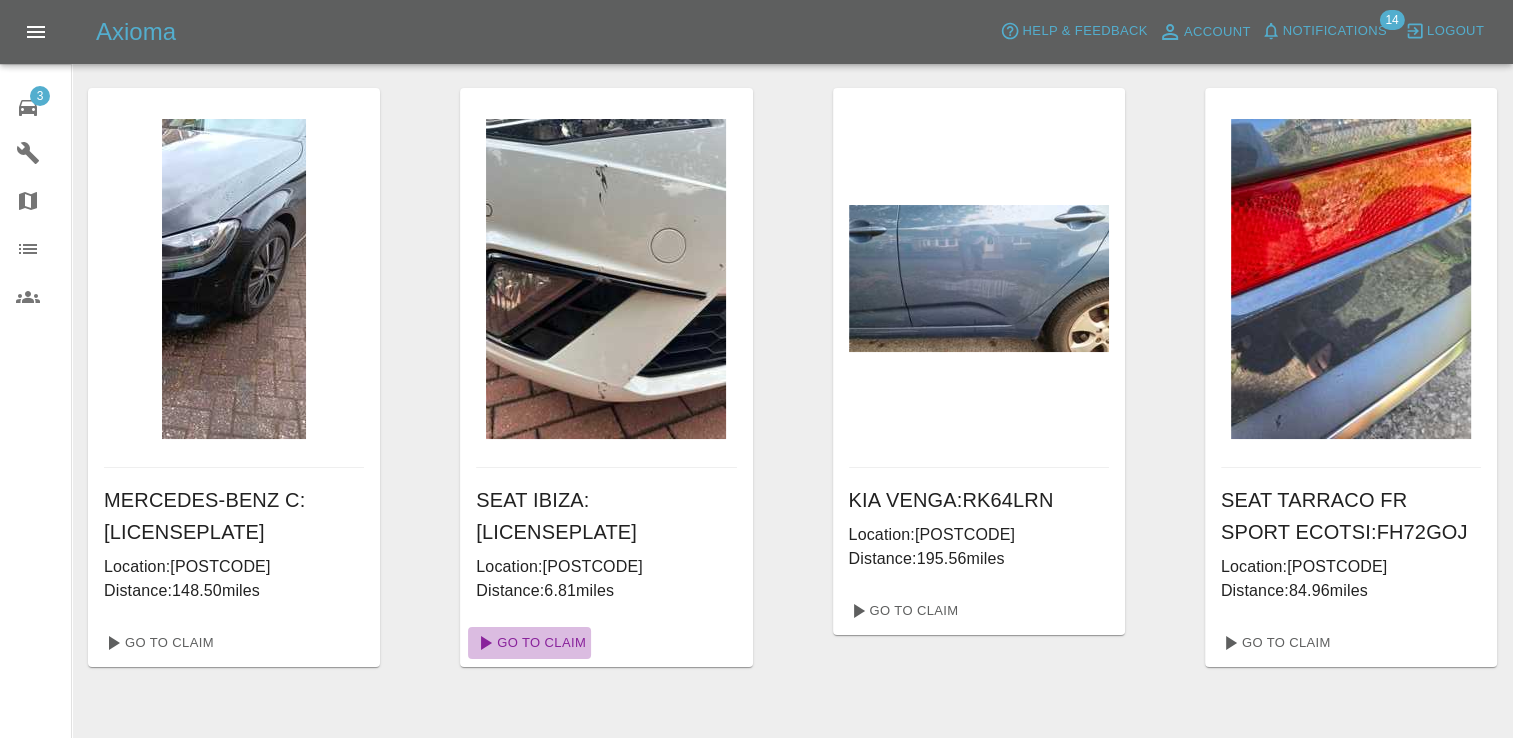 click on "Go To Claim" at bounding box center [529, 643] 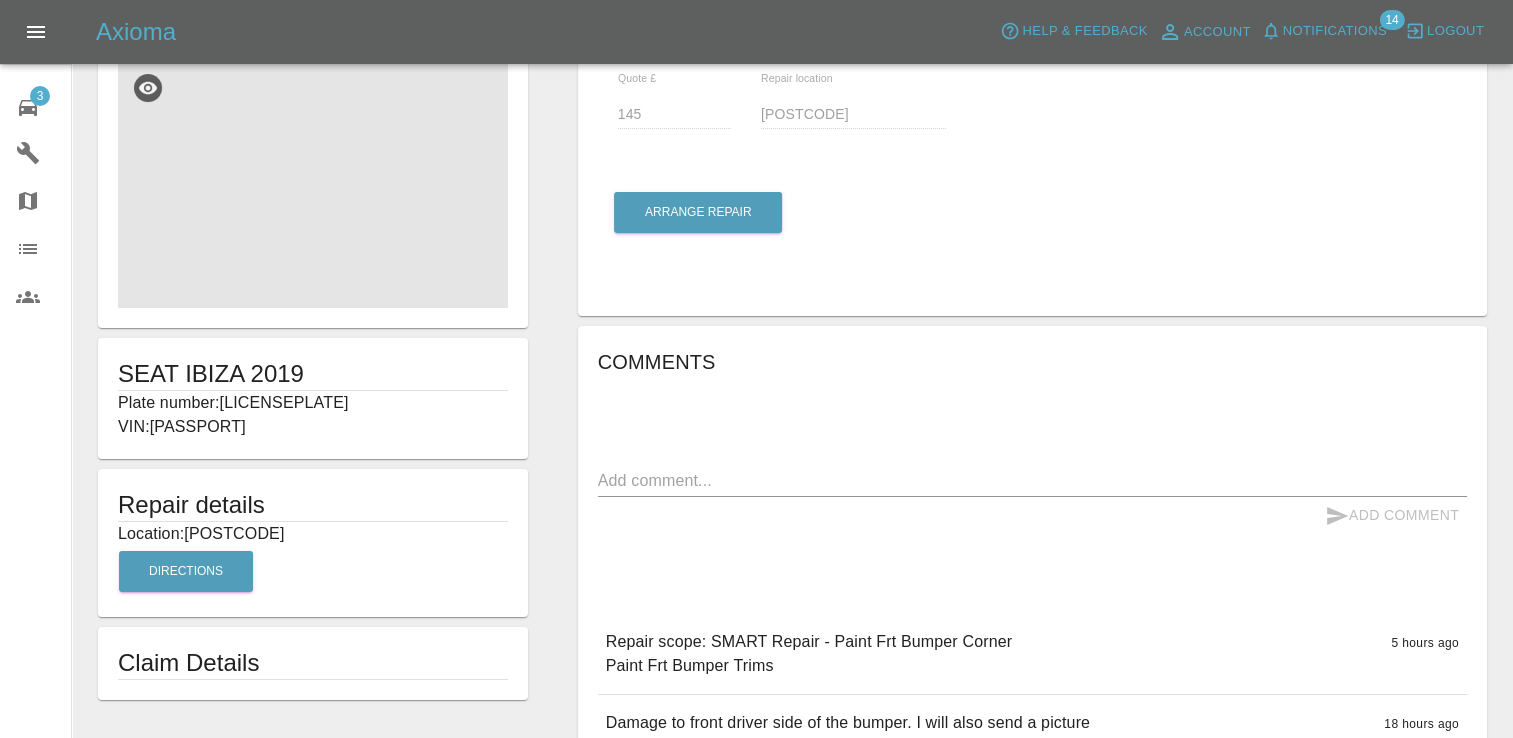 scroll, scrollTop: 53, scrollLeft: 0, axis: vertical 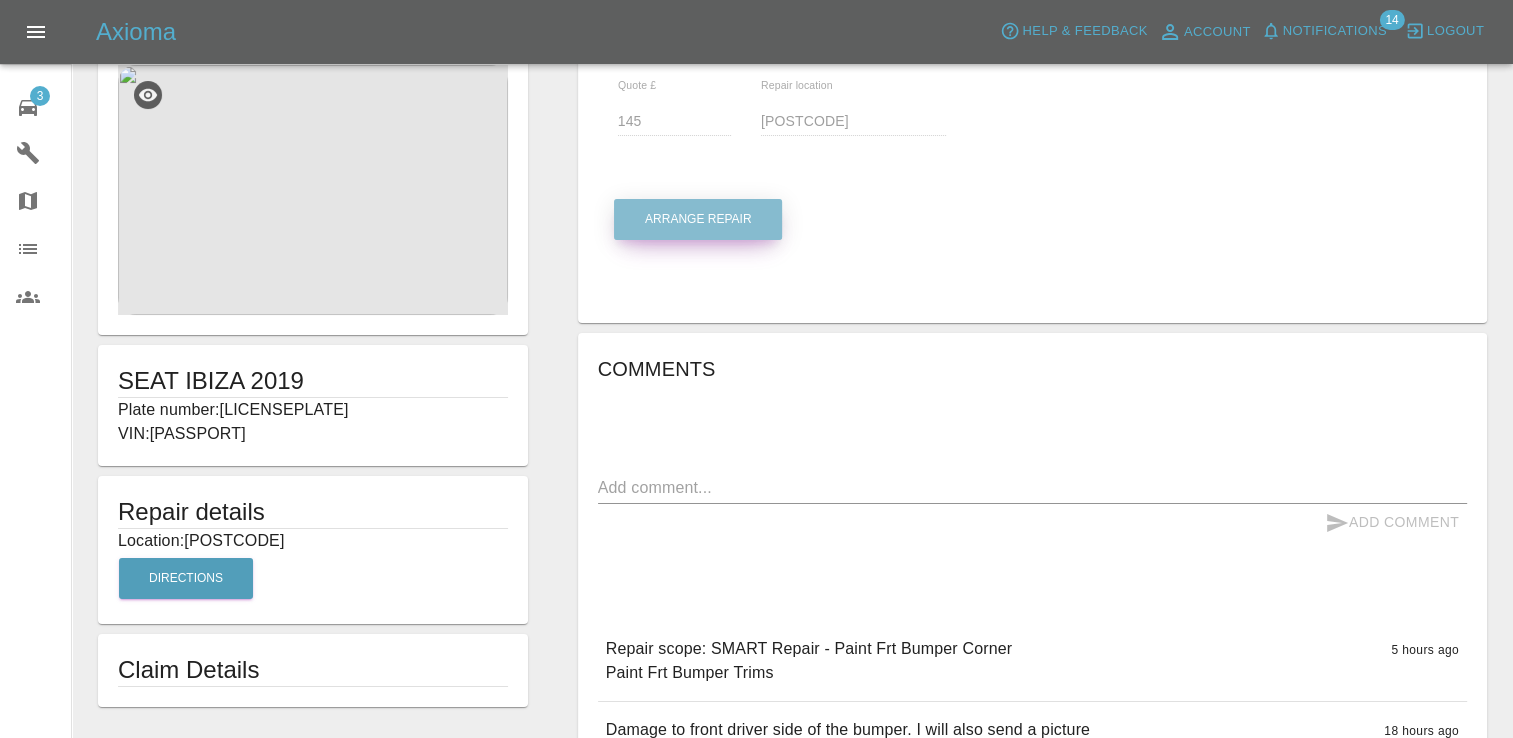 click on "Arrange Repair" at bounding box center (698, 219) 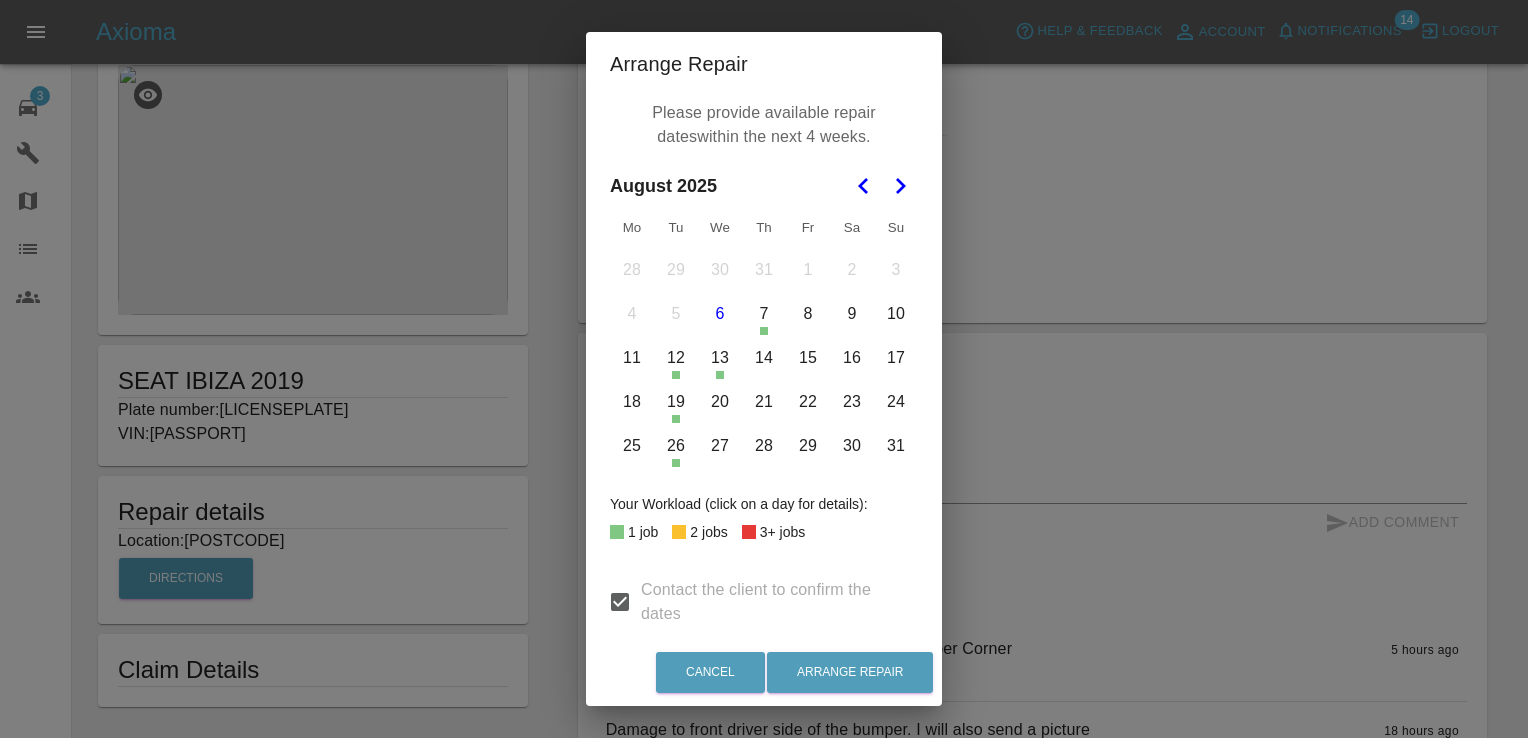 click on "14" at bounding box center [764, 358] 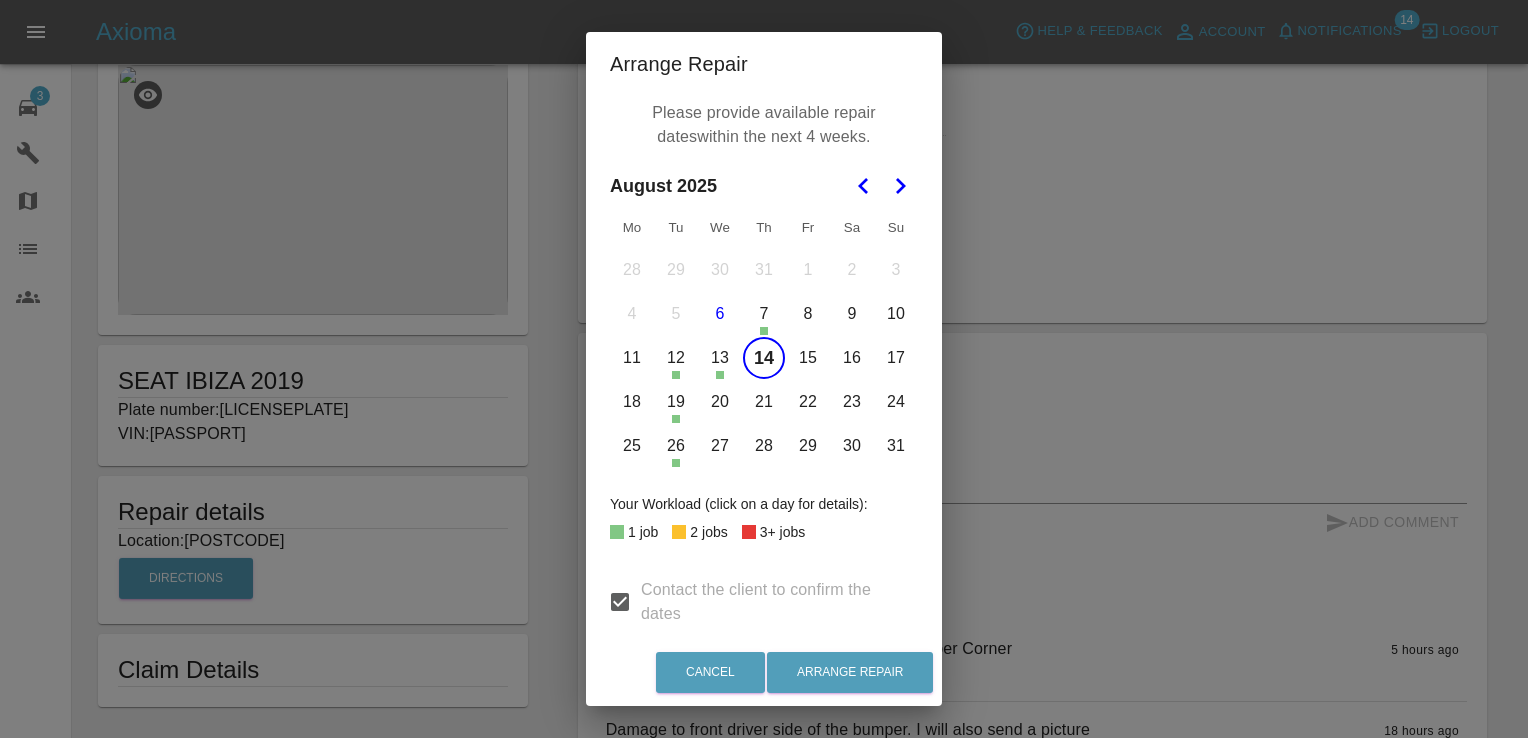 click on "15" at bounding box center (808, 358) 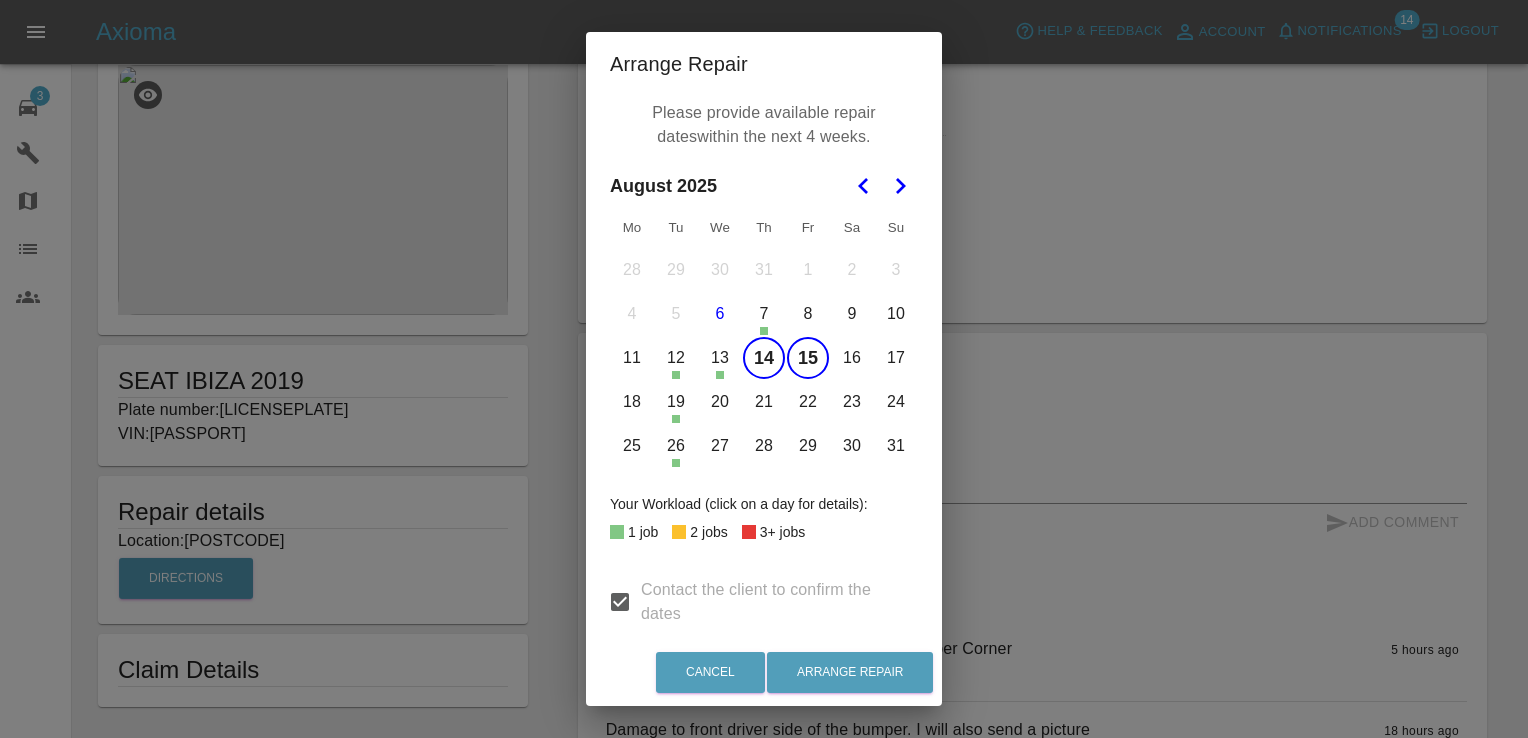 click on "13" at bounding box center (720, 358) 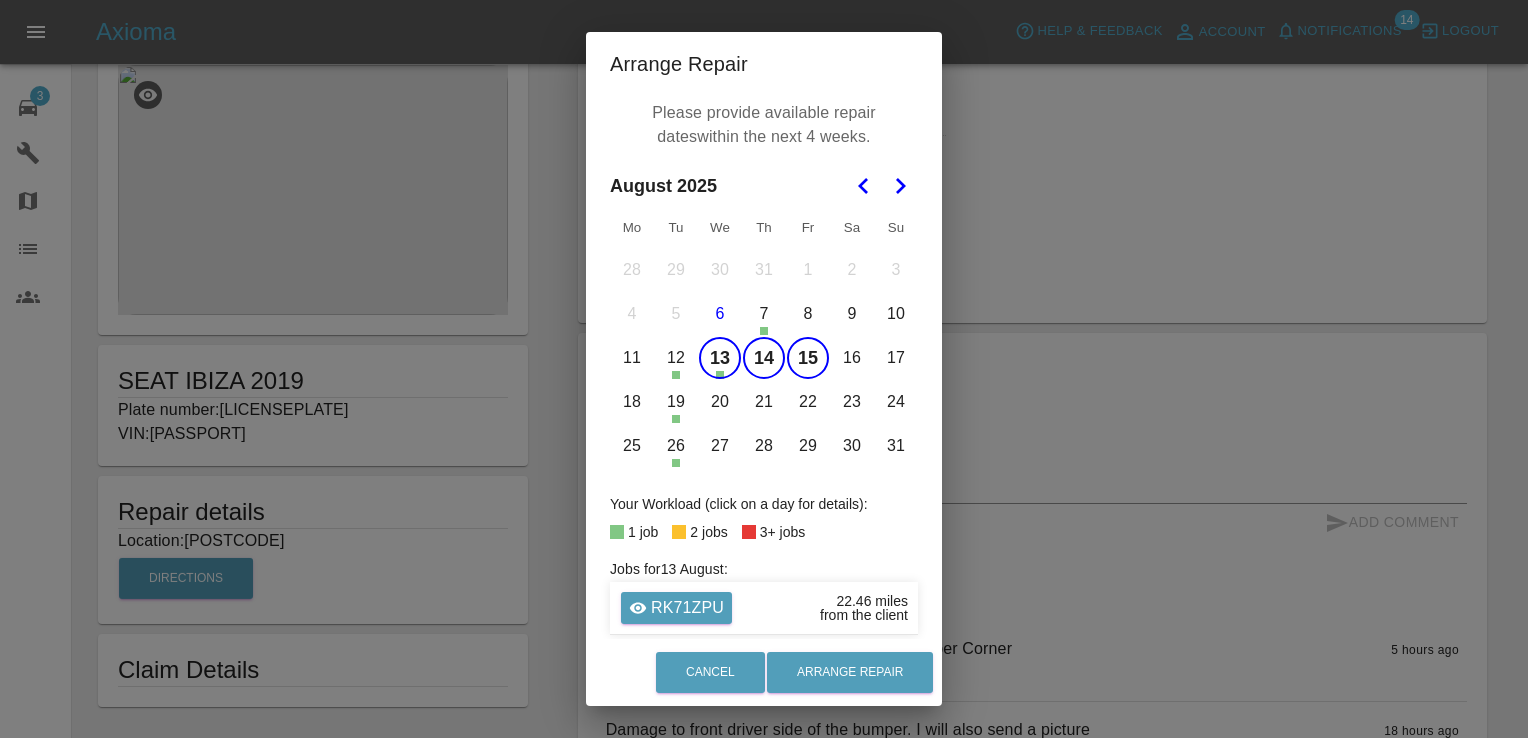 click on "25" at bounding box center (632, 446) 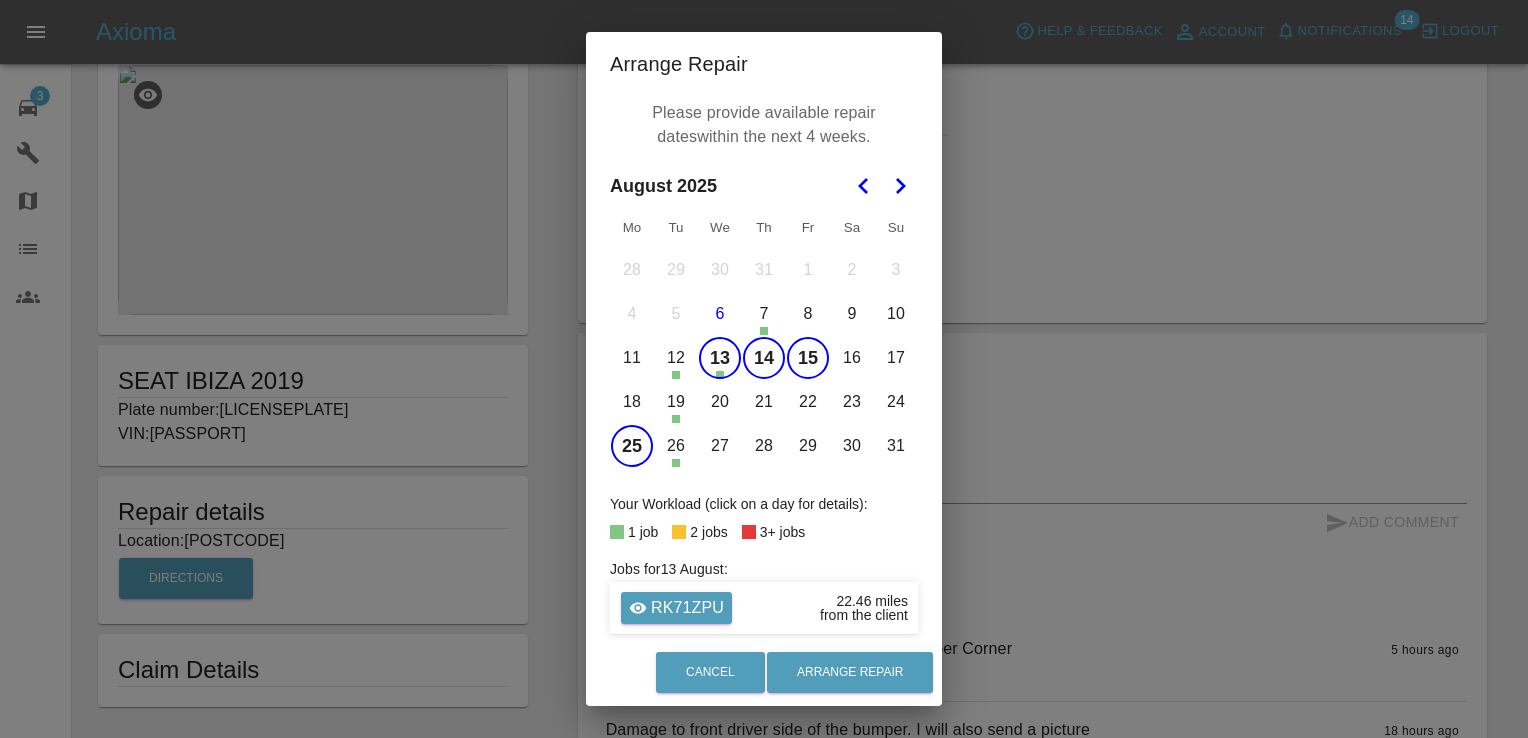 click on "26" at bounding box center [676, 446] 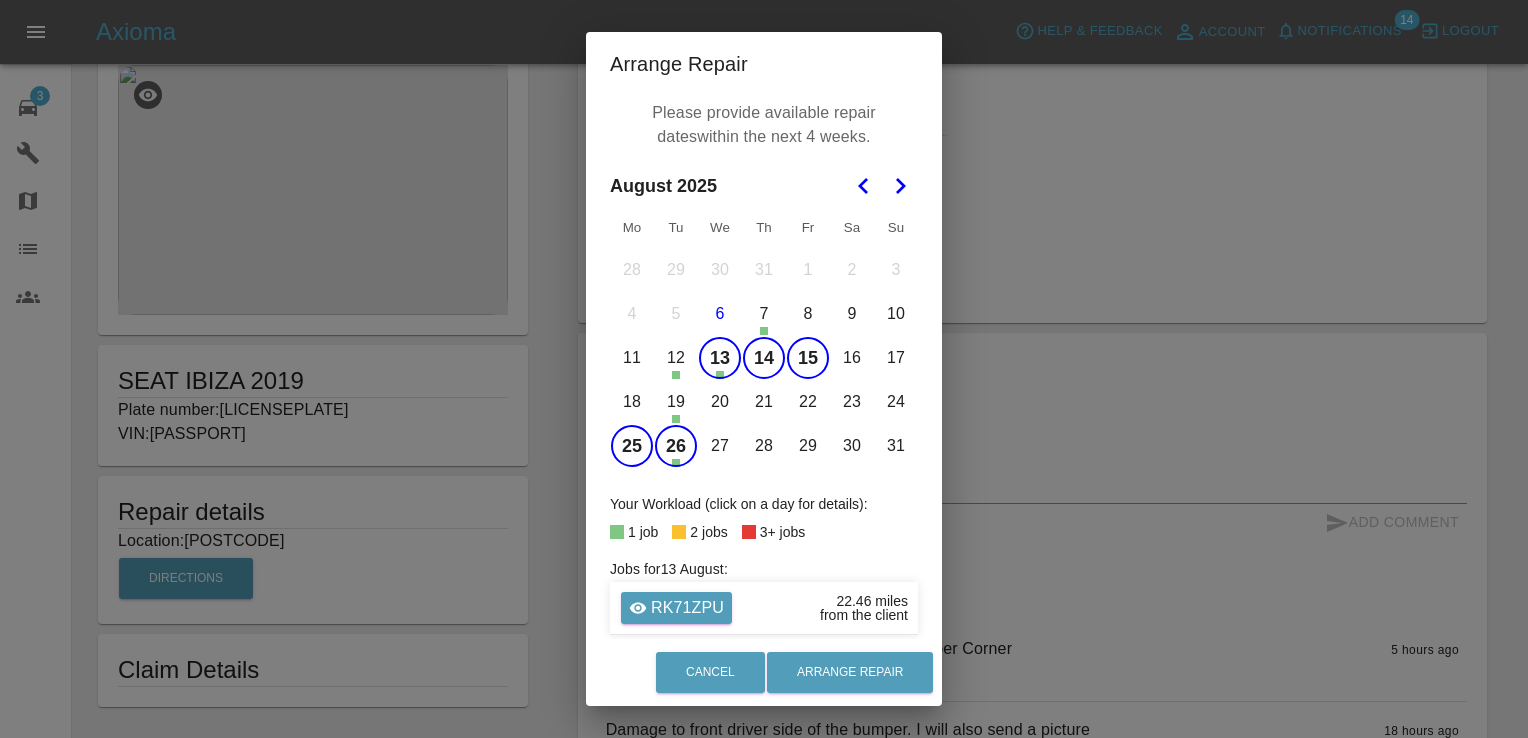 click on "27" at bounding box center (720, 446) 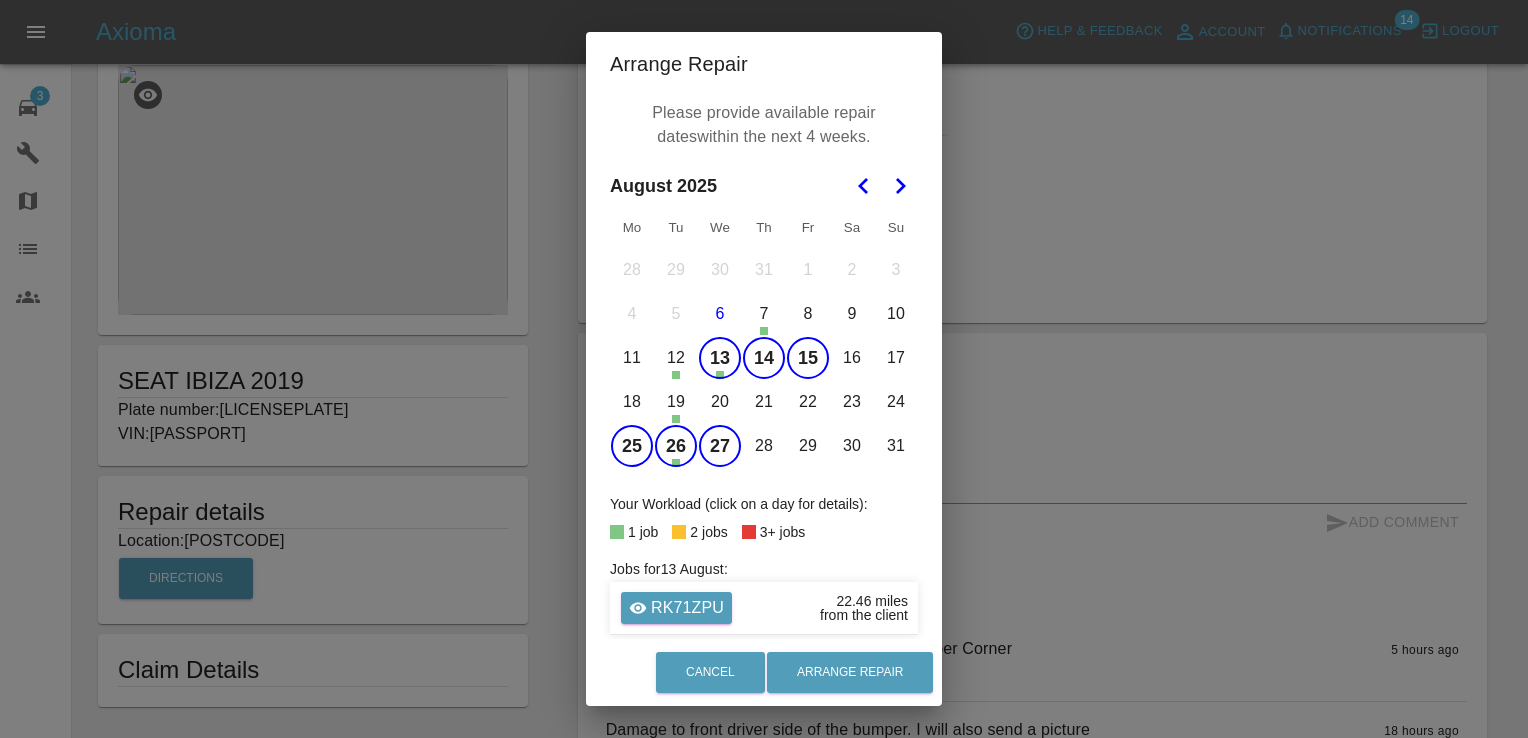 click on "28" at bounding box center [764, 446] 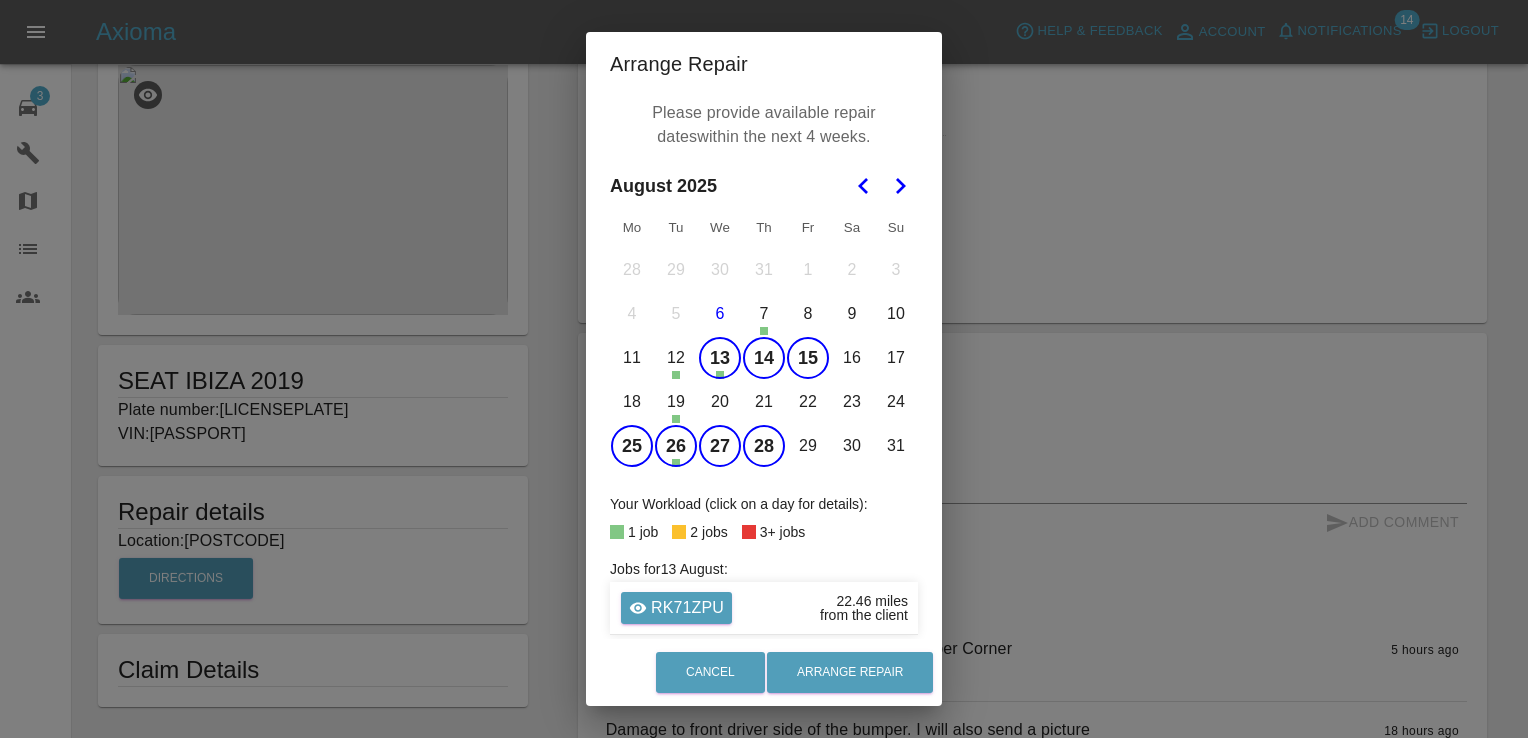 click on "29" at bounding box center [808, 446] 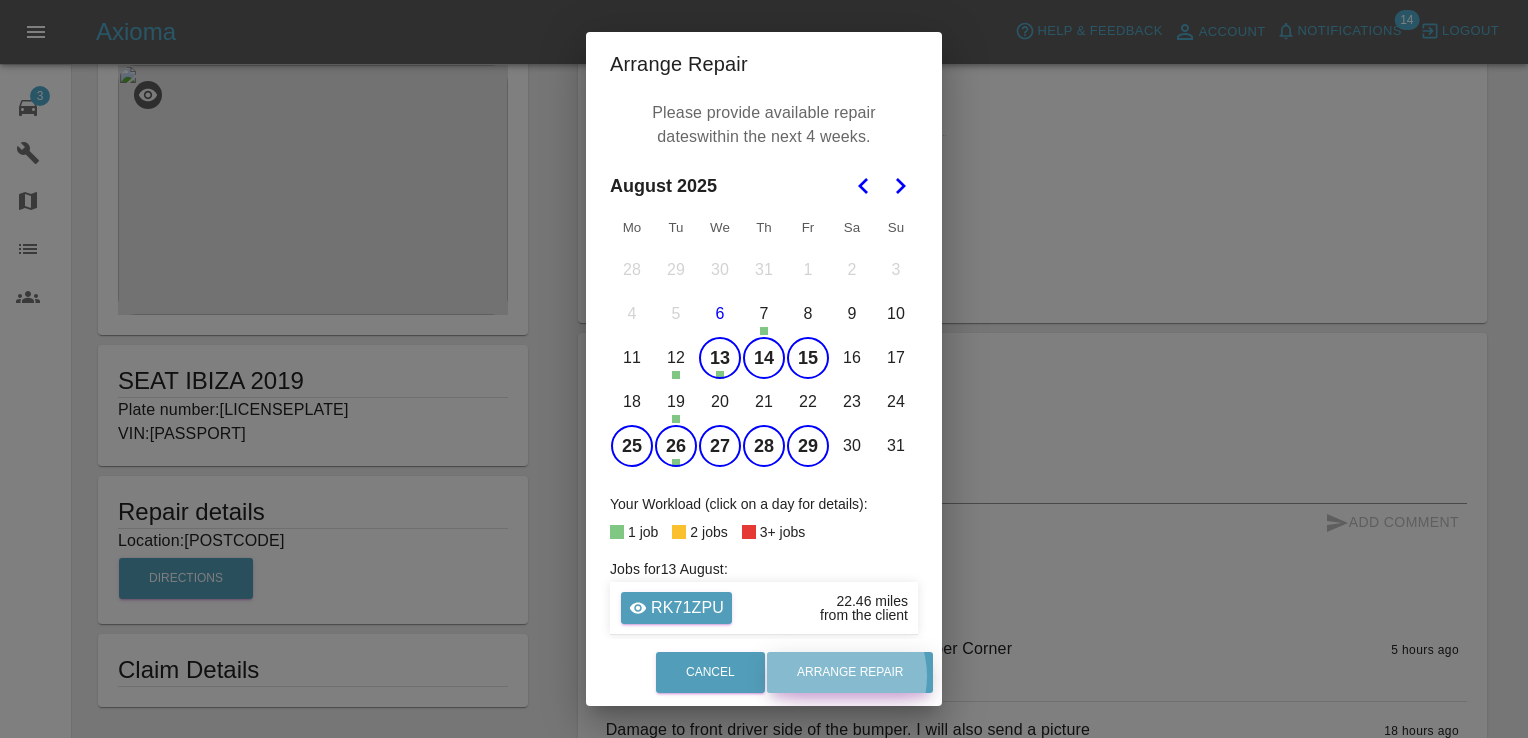 click on "Arrange Repair" at bounding box center (850, 672) 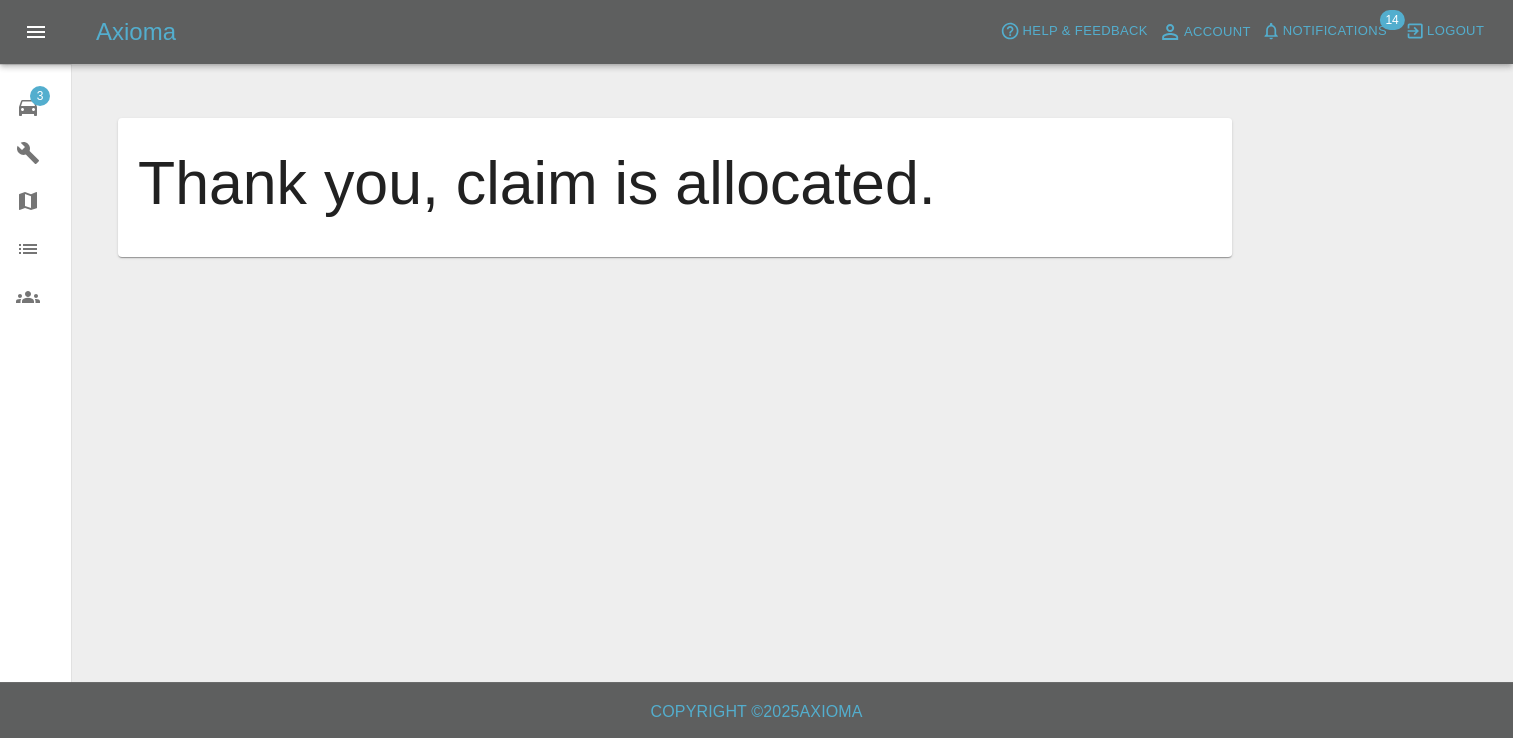 scroll, scrollTop: 0, scrollLeft: 0, axis: both 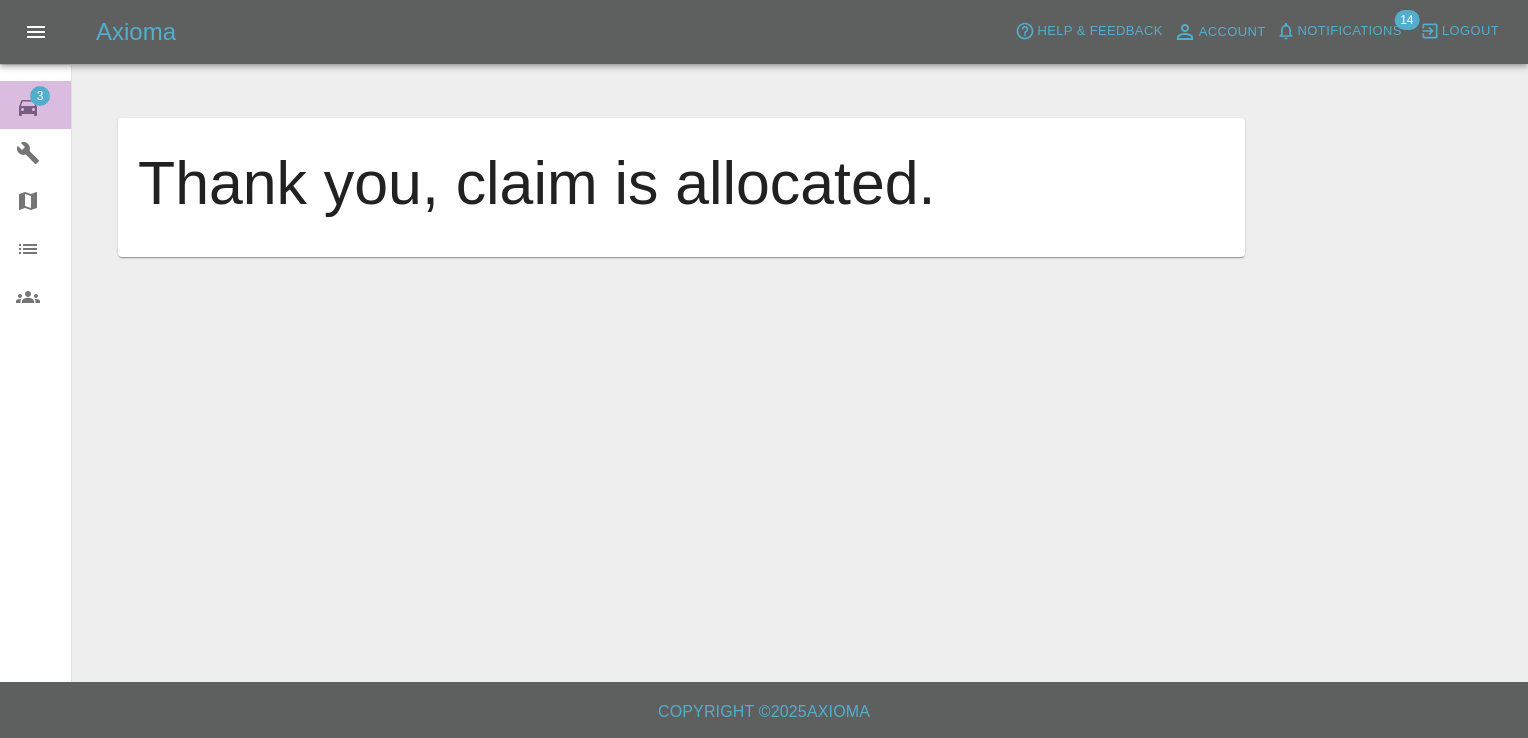 click on "3" at bounding box center [40, 96] 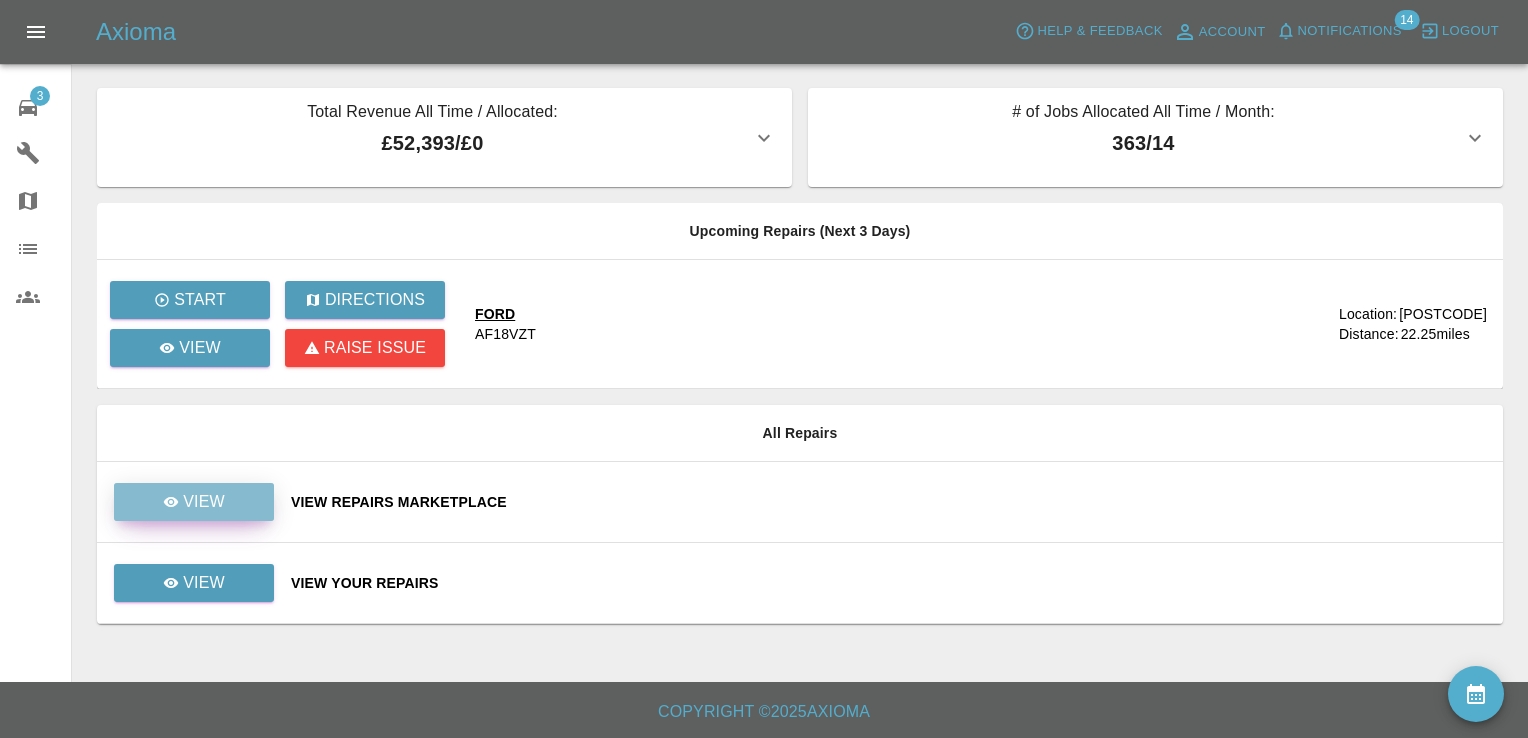 click on "View" at bounding box center [194, 502] 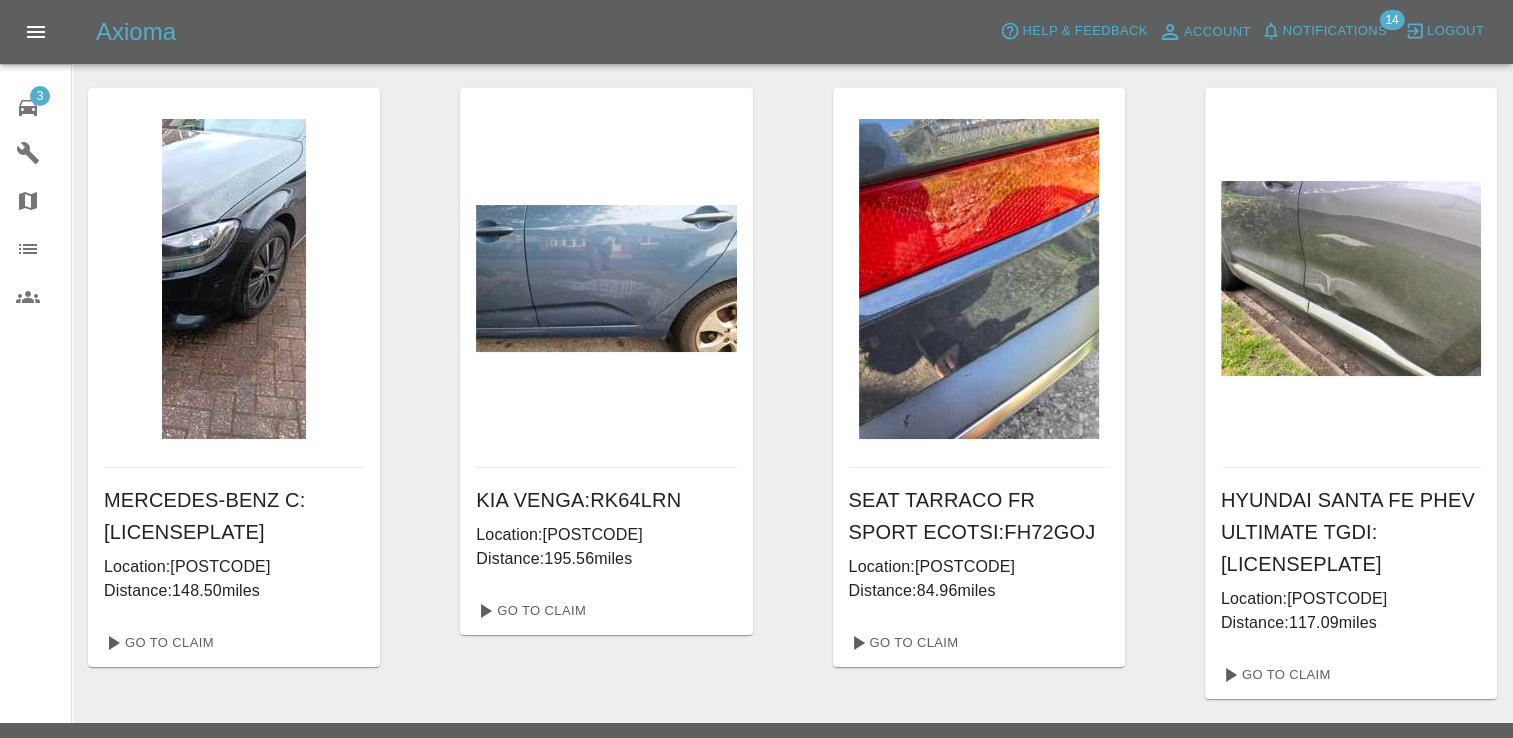 scroll, scrollTop: 9, scrollLeft: 0, axis: vertical 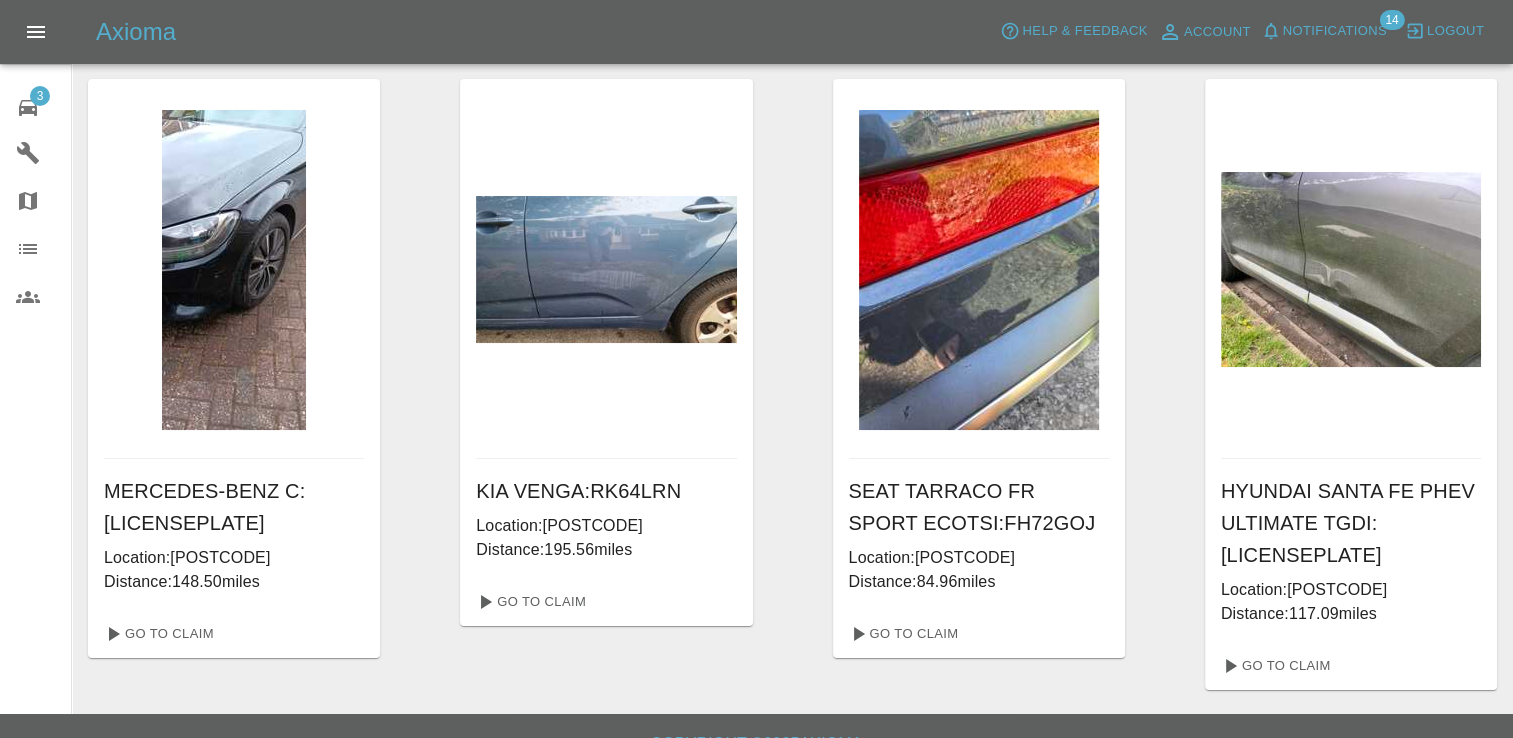click on "3" at bounding box center (44, 105) 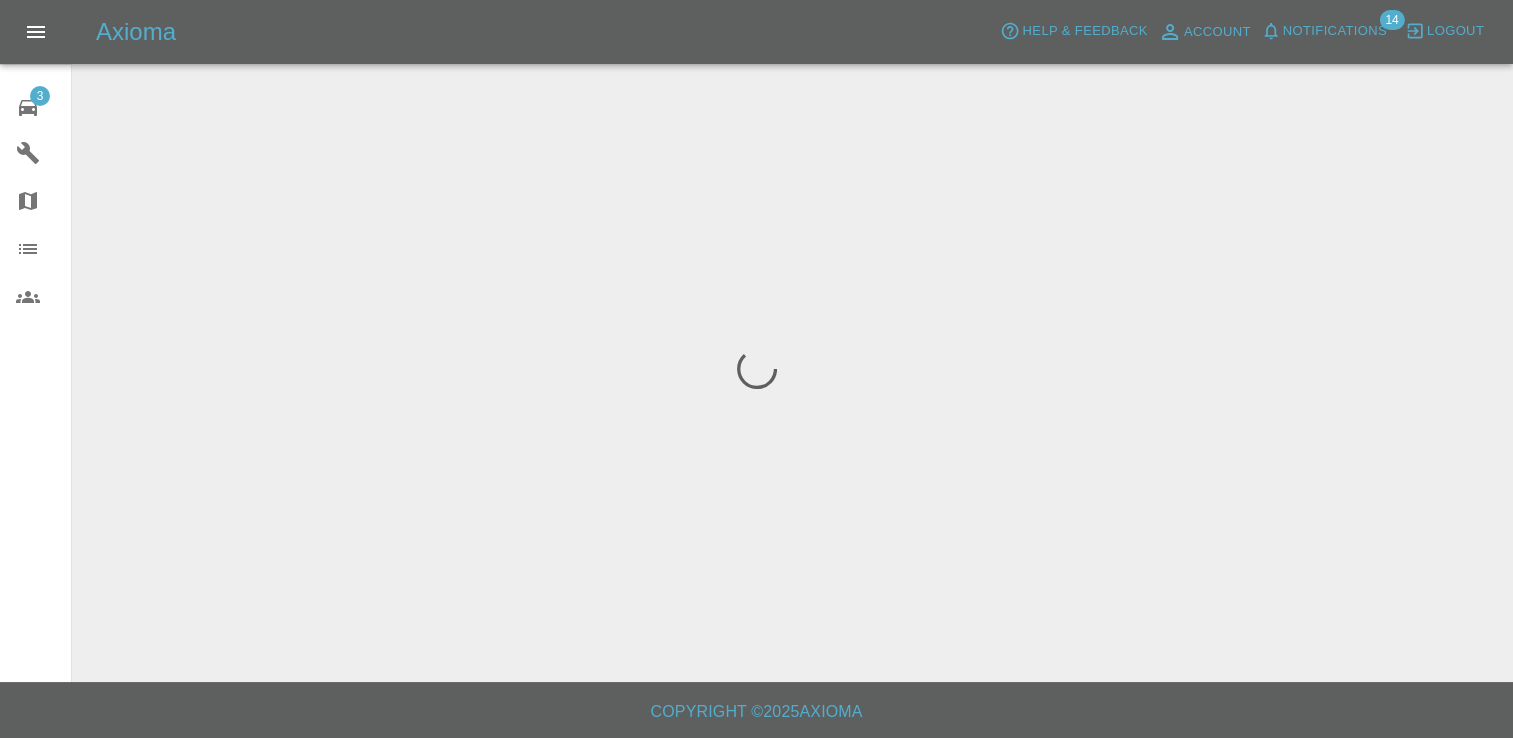 scroll, scrollTop: 0, scrollLeft: 0, axis: both 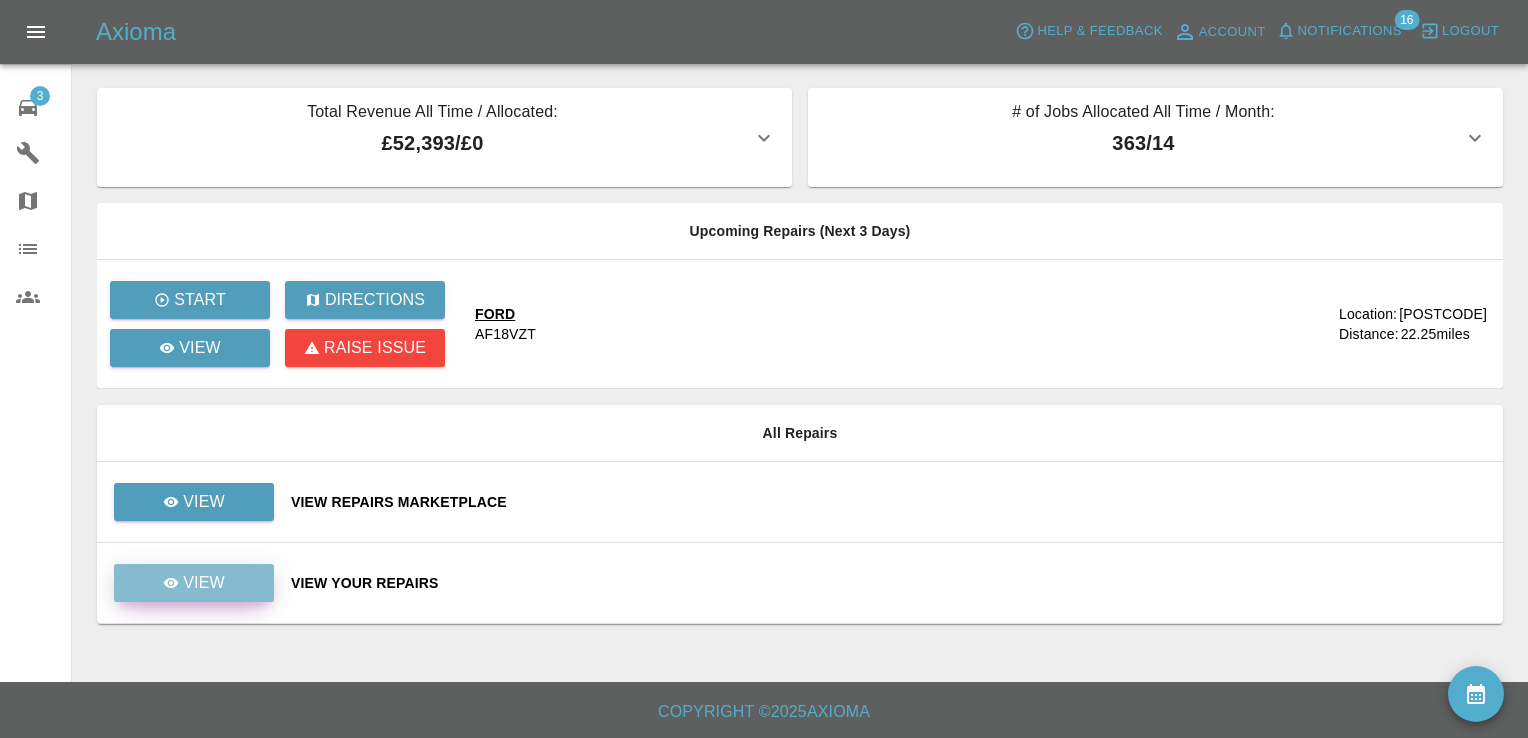 click on "View" at bounding box center (204, 583) 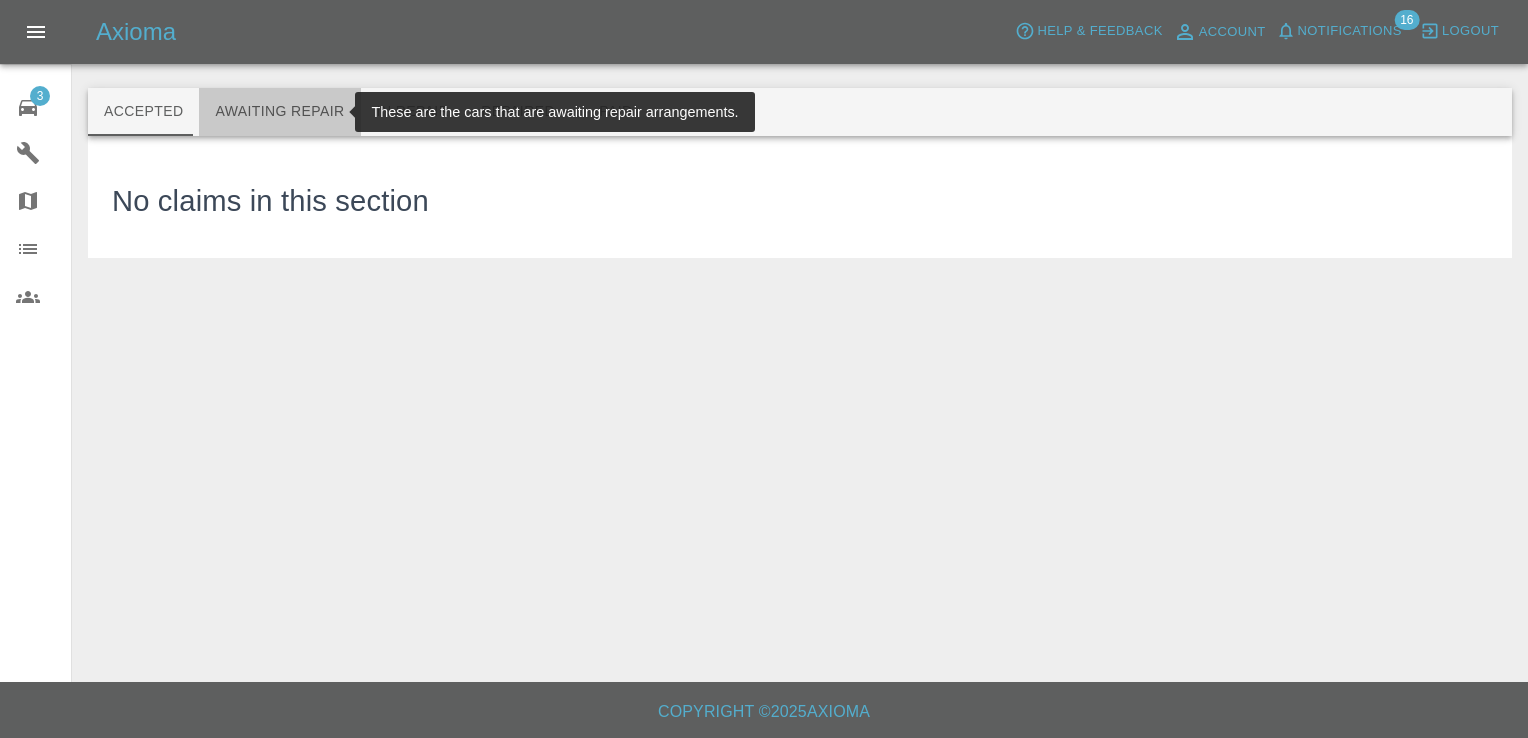 click on "Awaiting Repair" at bounding box center (279, 112) 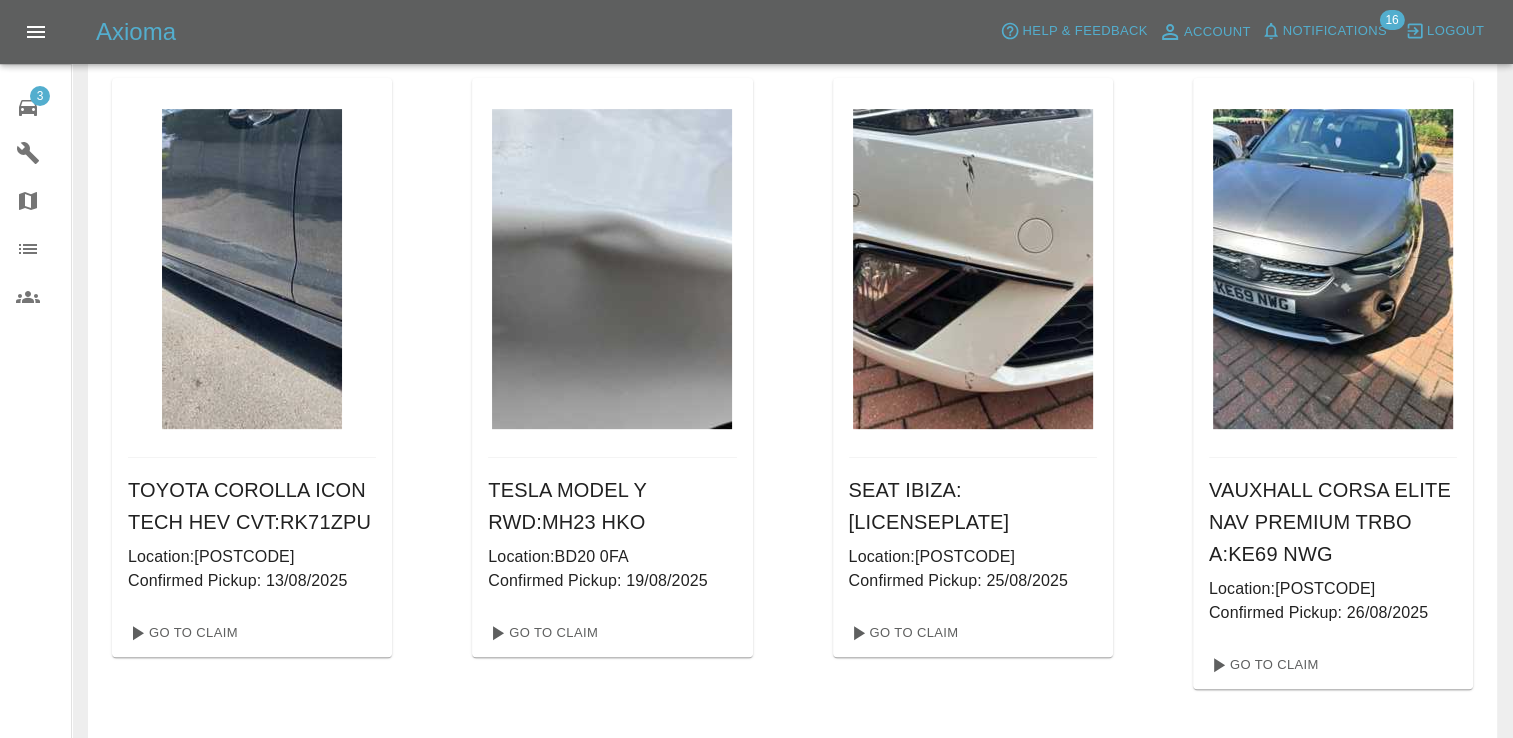 scroll, scrollTop: 797, scrollLeft: 0, axis: vertical 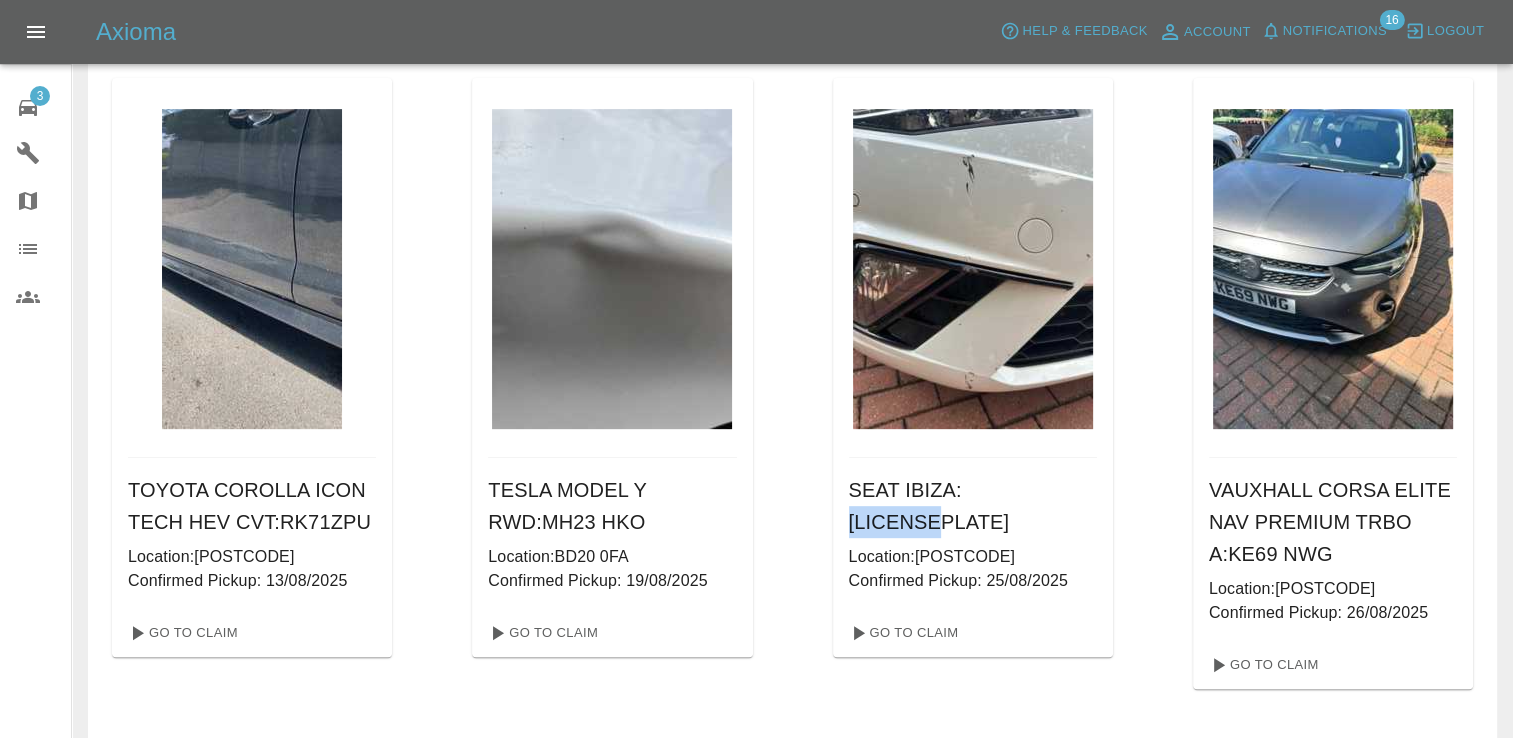 drag, startPoint x: 1054, startPoint y: 456, endPoint x: 960, endPoint y: 458, distance: 94.02127 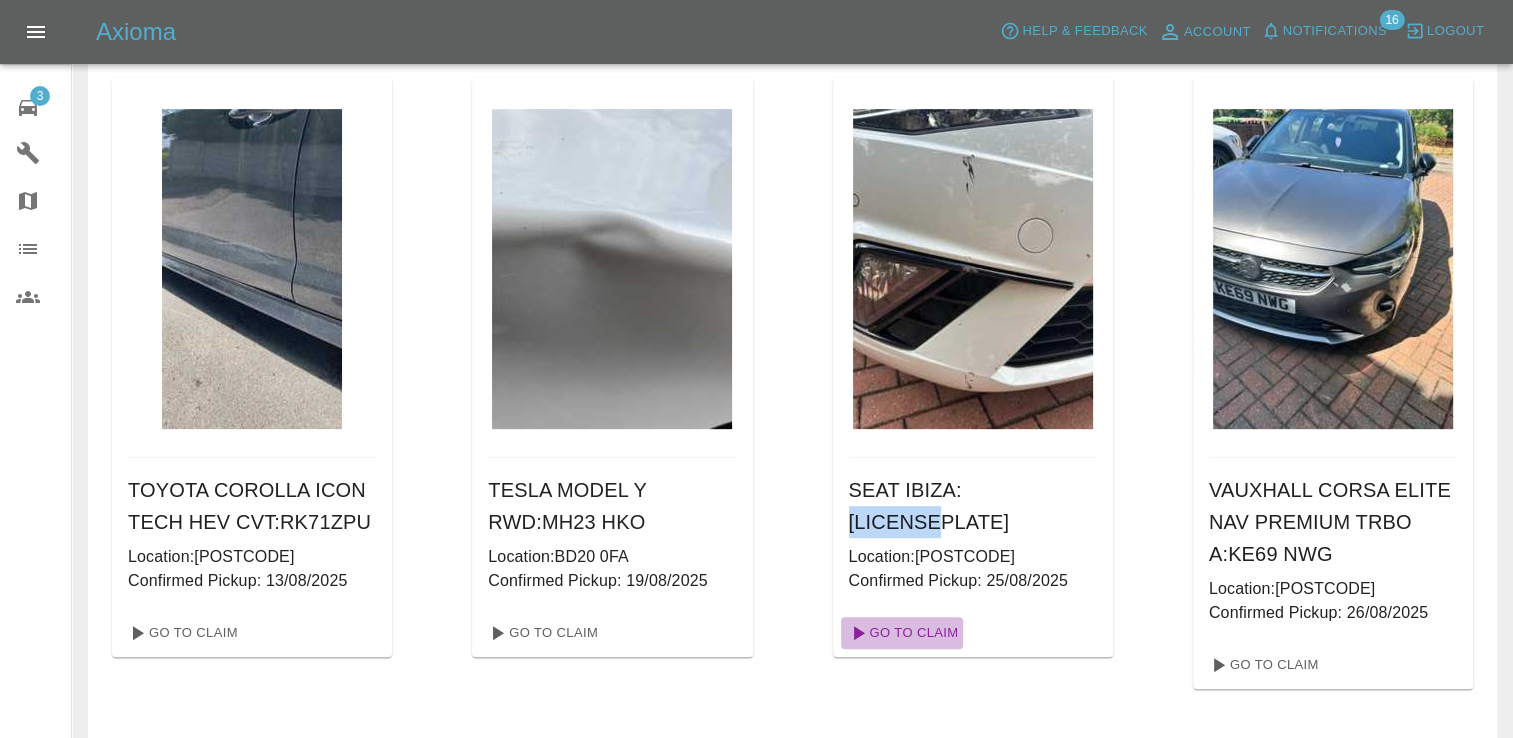 click on "Go To Claim" at bounding box center (902, 633) 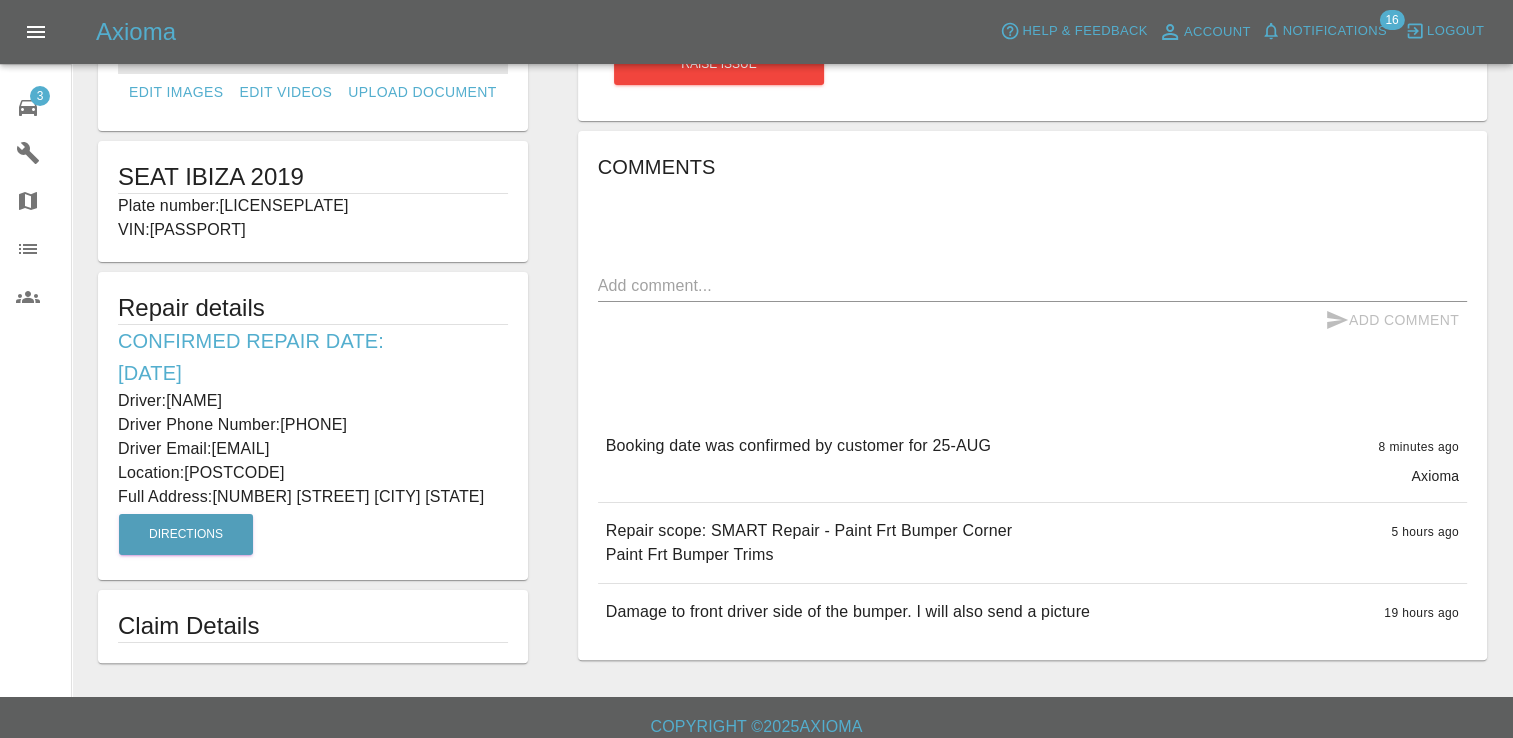 scroll, scrollTop: 294, scrollLeft: 0, axis: vertical 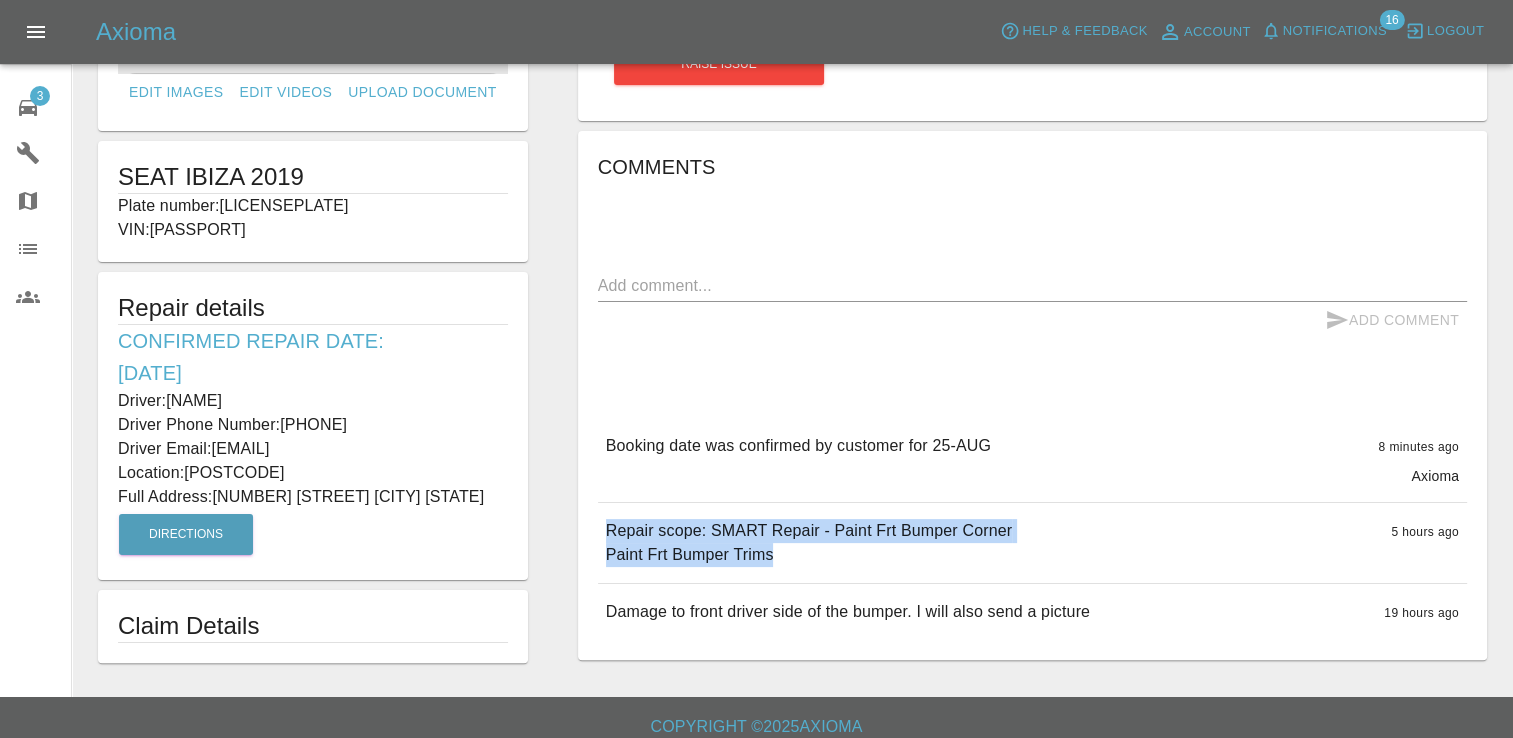 drag, startPoint x: 602, startPoint y: 529, endPoint x: 832, endPoint y: 548, distance: 230.78345 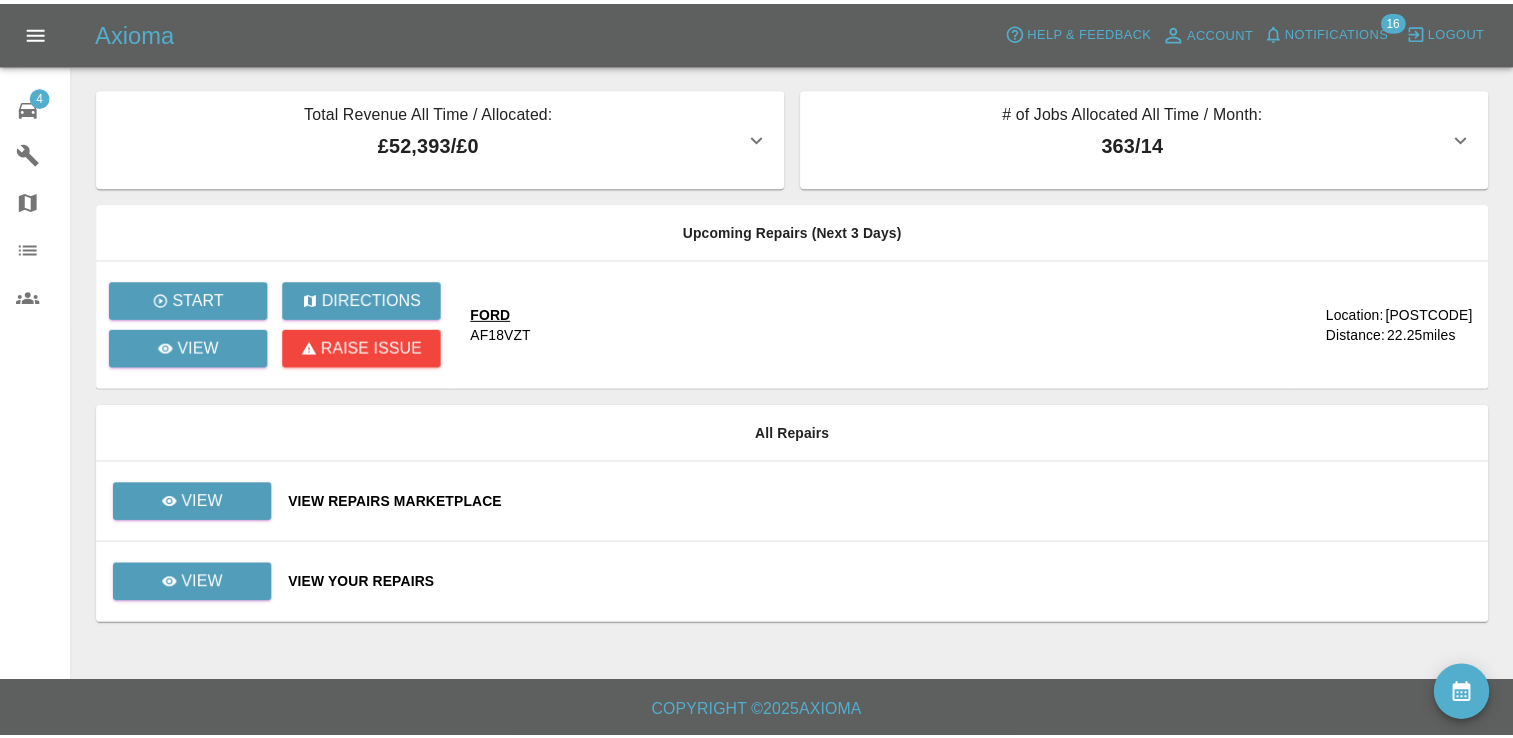 scroll, scrollTop: 0, scrollLeft: 0, axis: both 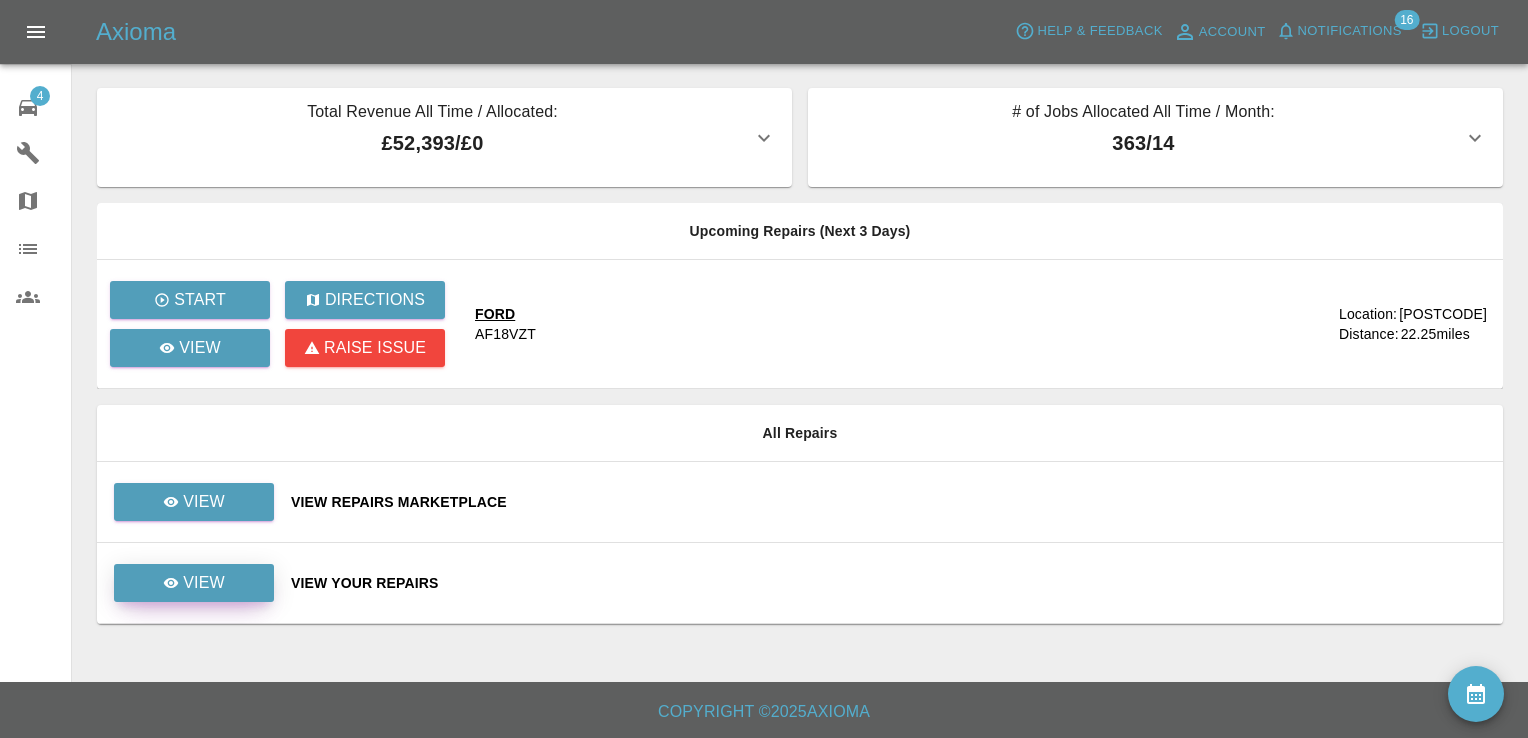 click on "View" at bounding box center (194, 583) 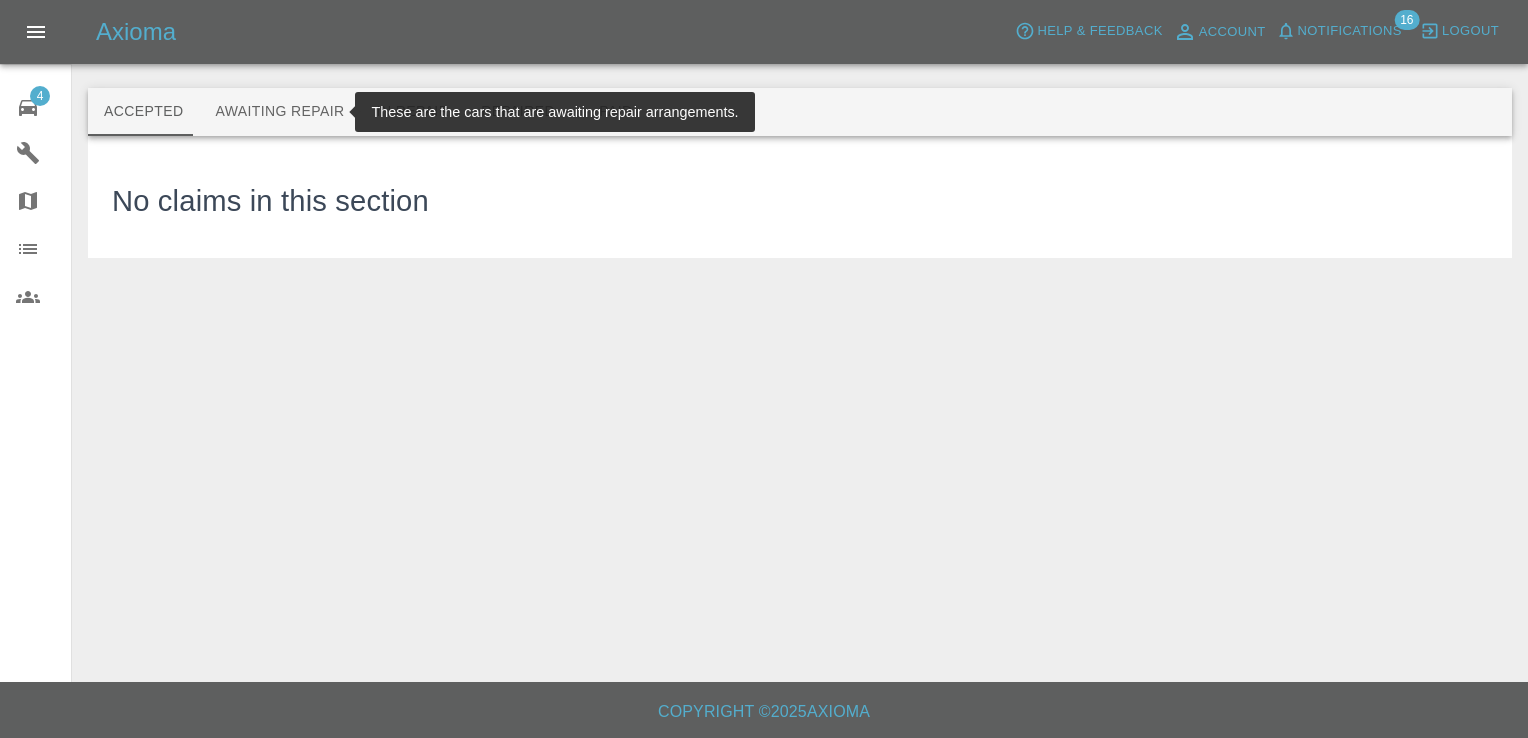 click on "Awaiting Repair" at bounding box center (279, 112) 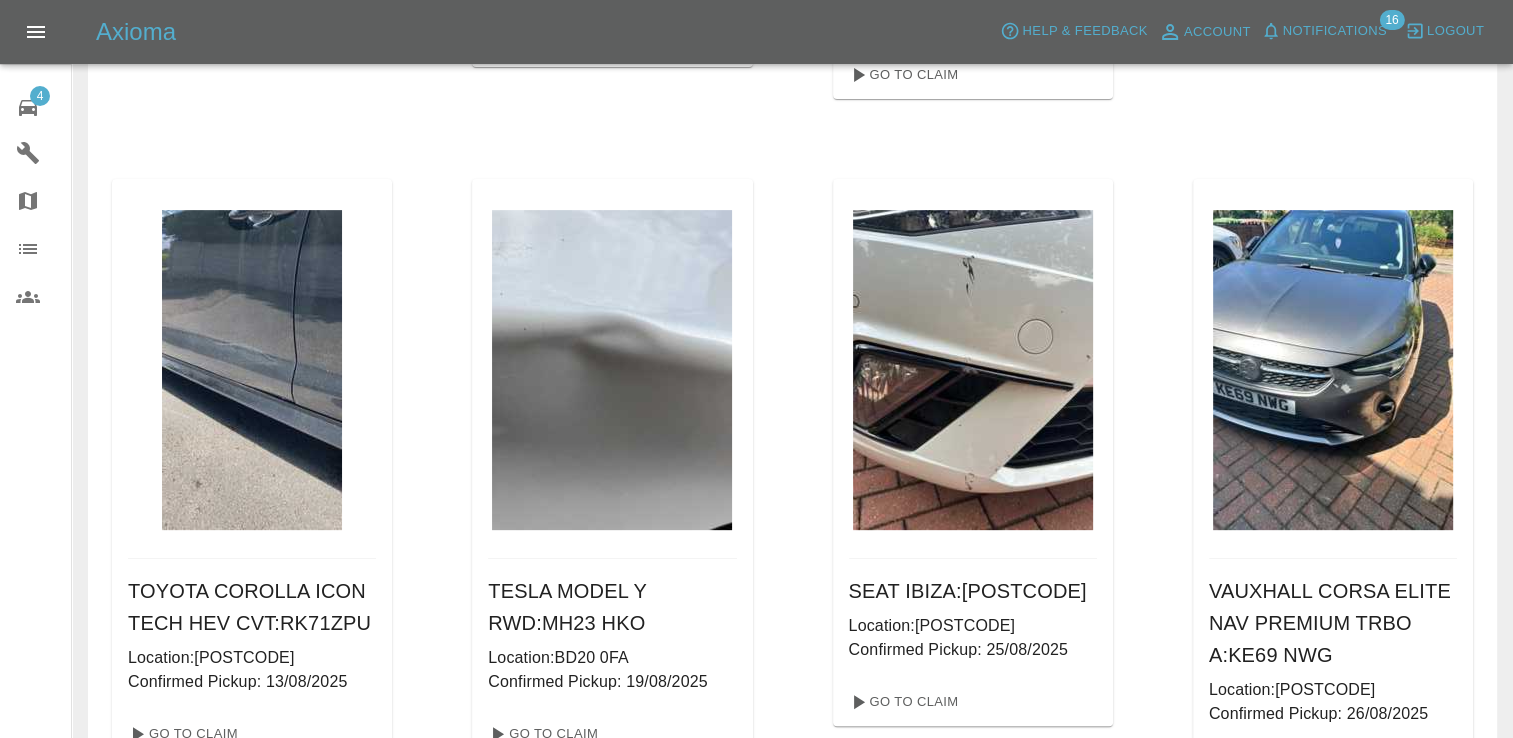 scroll, scrollTop: 696, scrollLeft: 0, axis: vertical 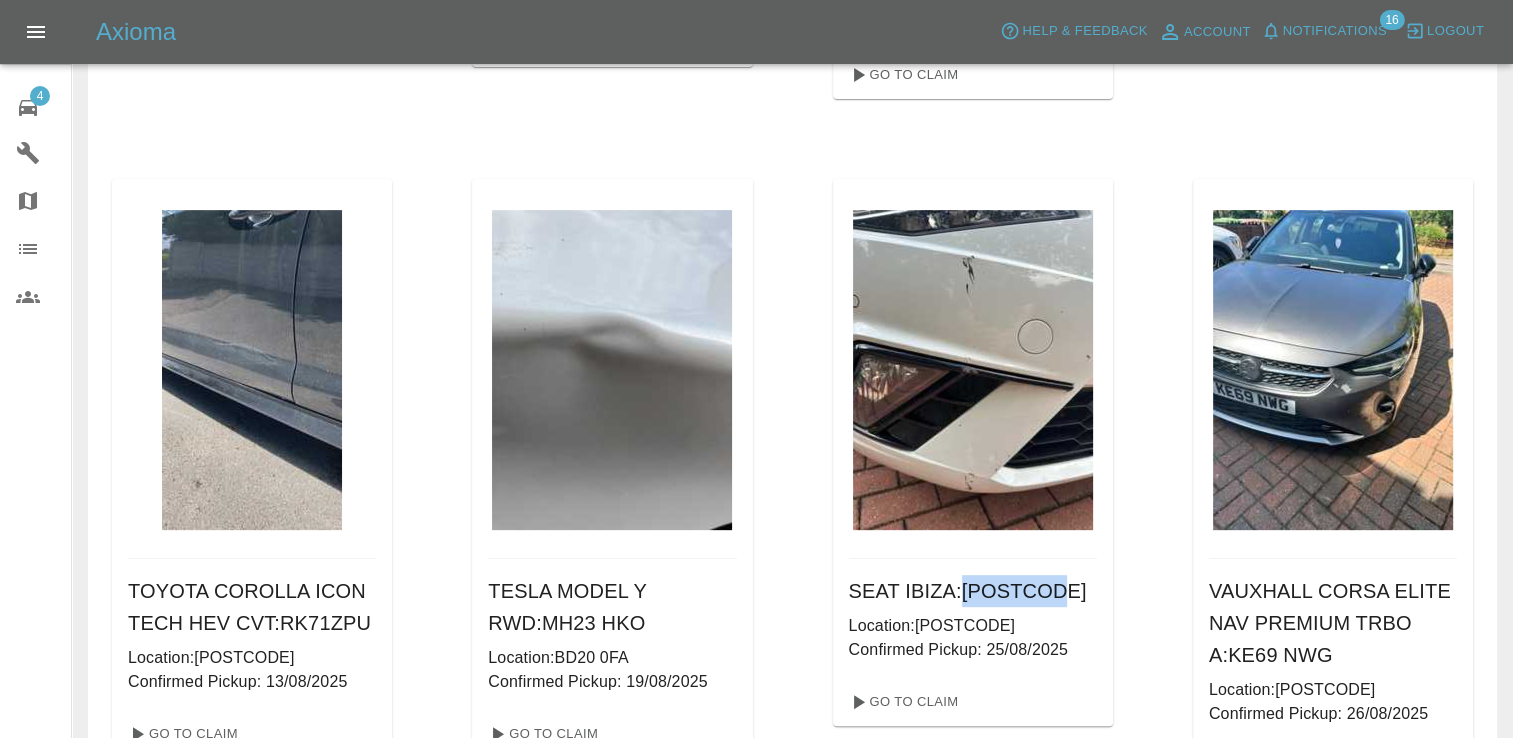drag, startPoint x: 1057, startPoint y: 558, endPoint x: 958, endPoint y: 564, distance: 99.18165 